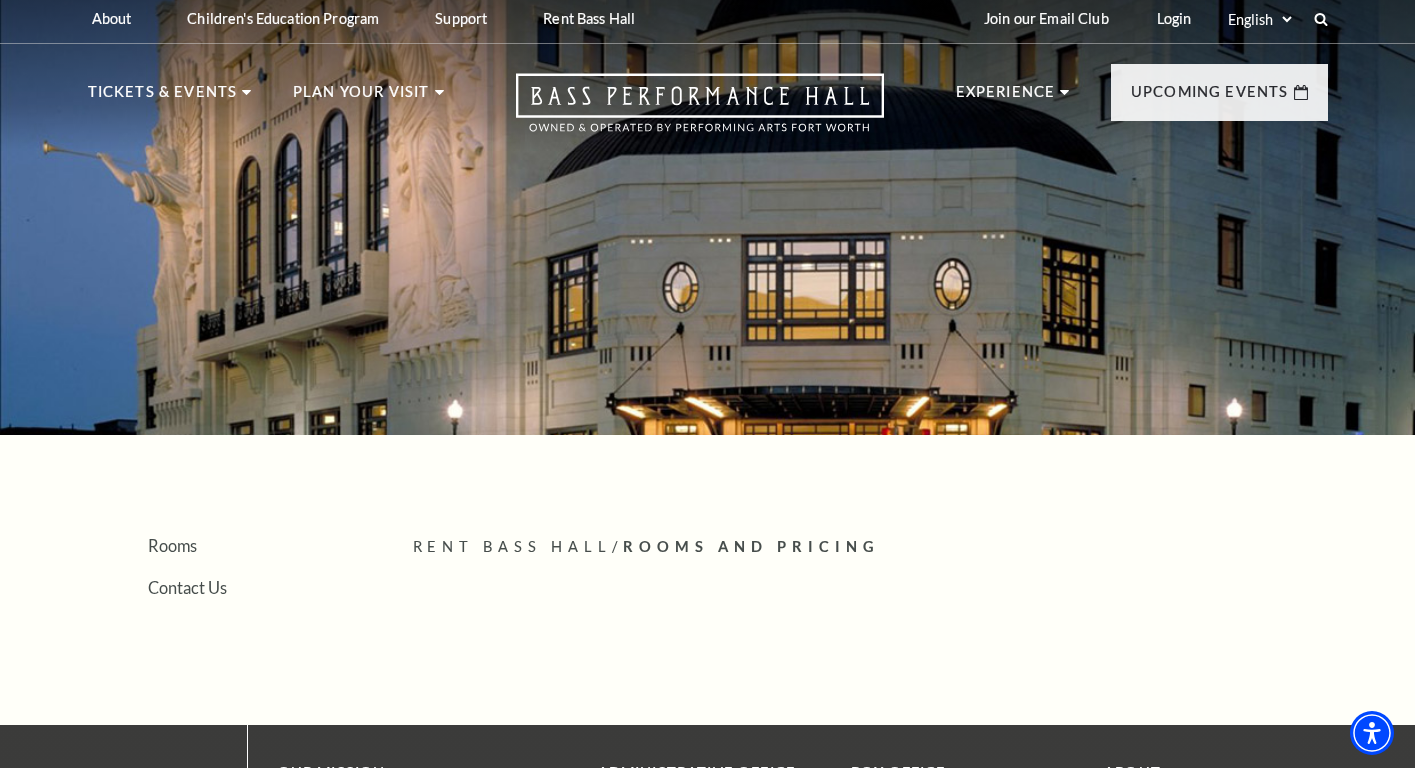 scroll, scrollTop: 12, scrollLeft: 0, axis: vertical 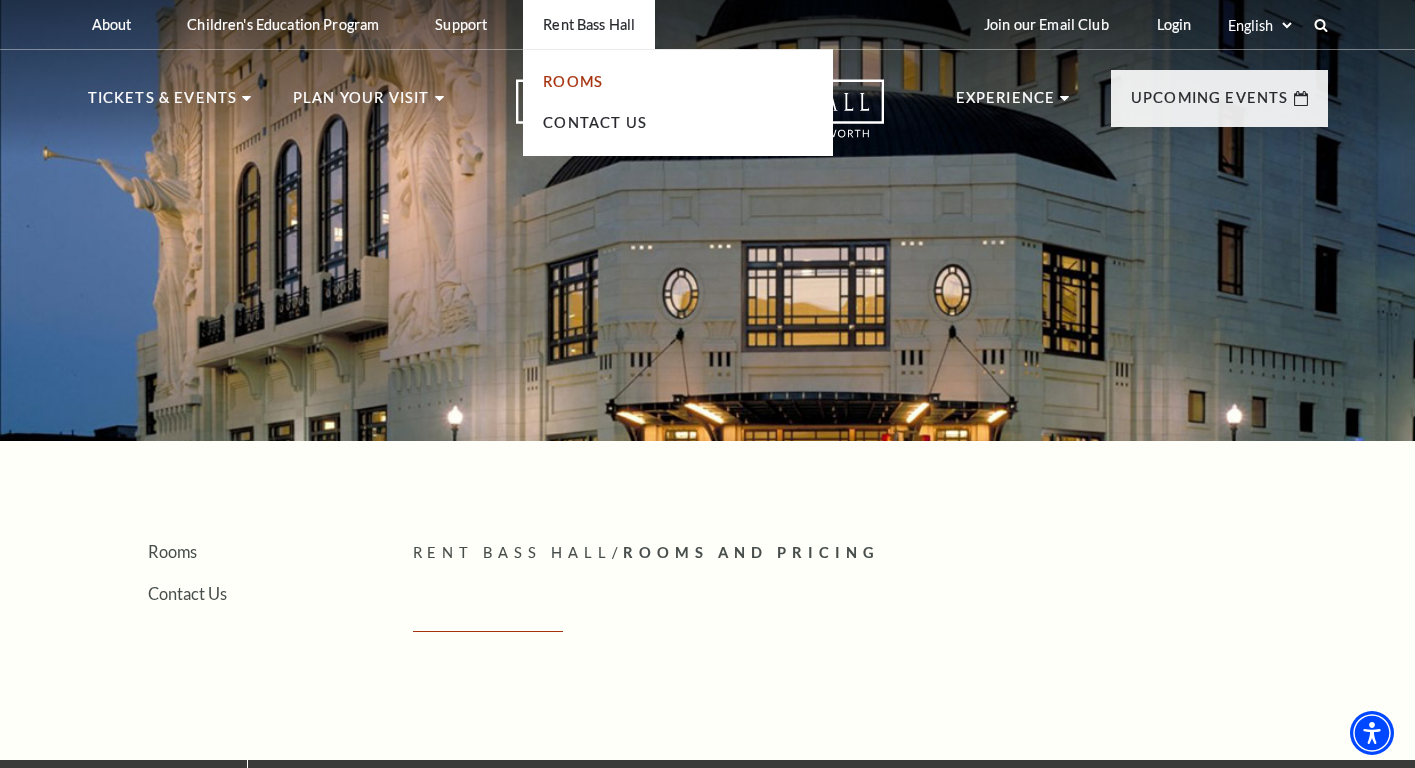 click on "Rooms" at bounding box center [573, 81] 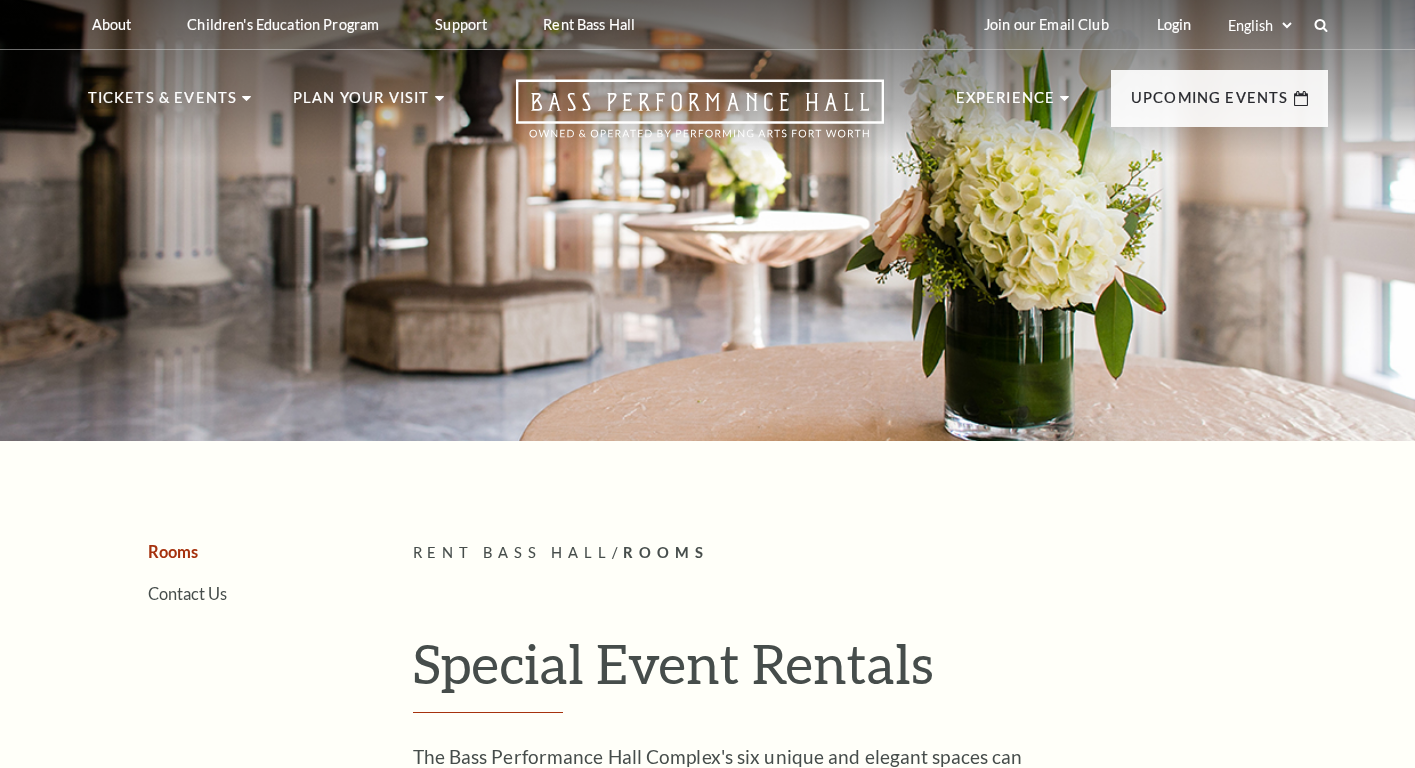 scroll, scrollTop: 0, scrollLeft: 0, axis: both 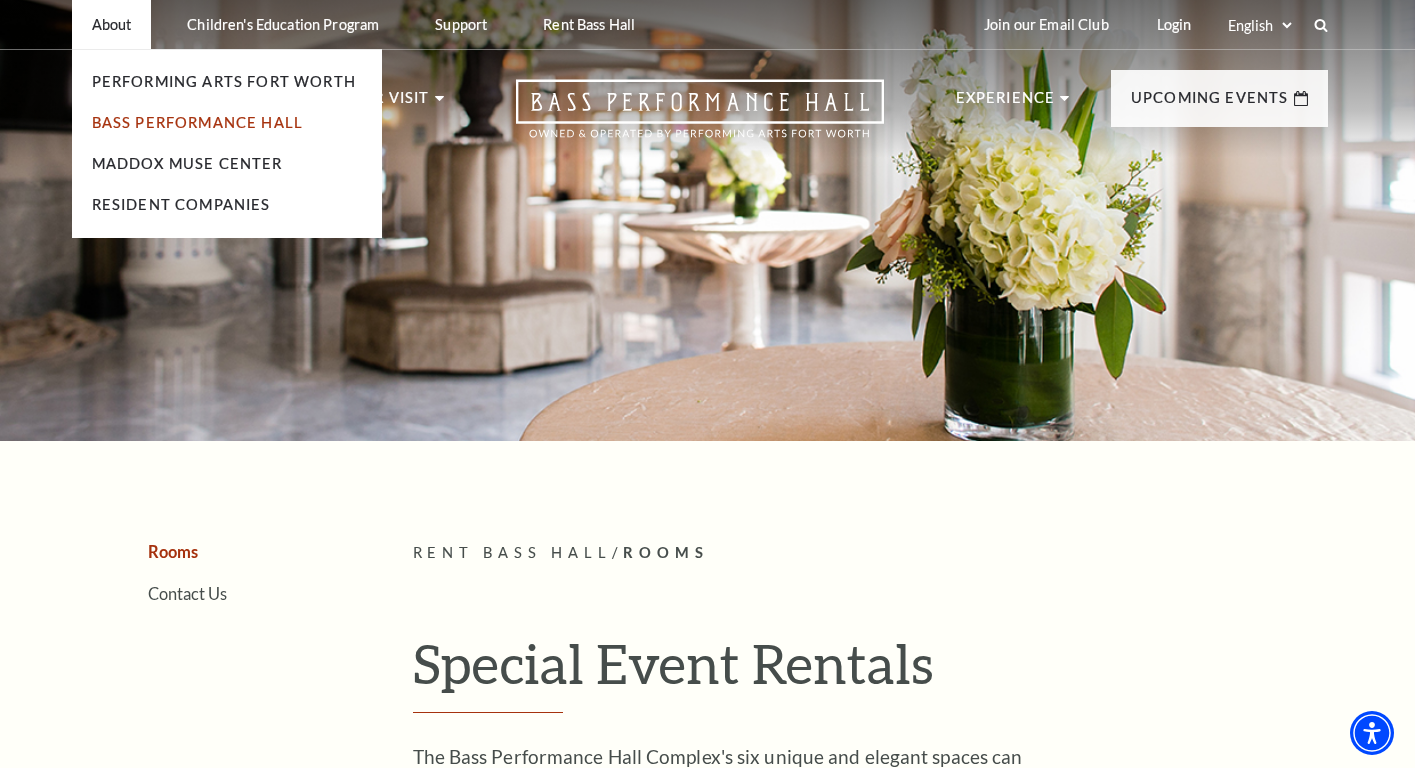 click on "Bass Performance Hall" at bounding box center (198, 122) 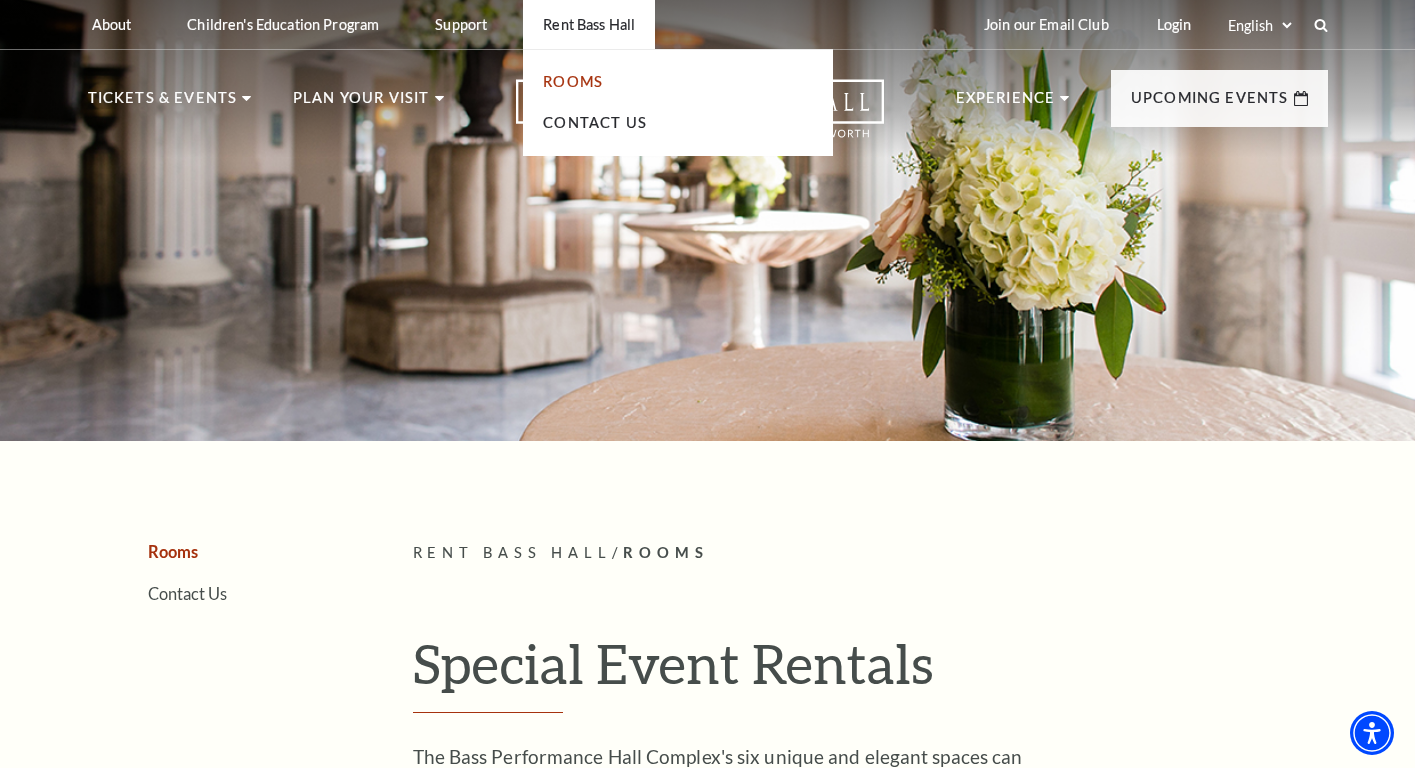 click on "Rooms" at bounding box center [573, 81] 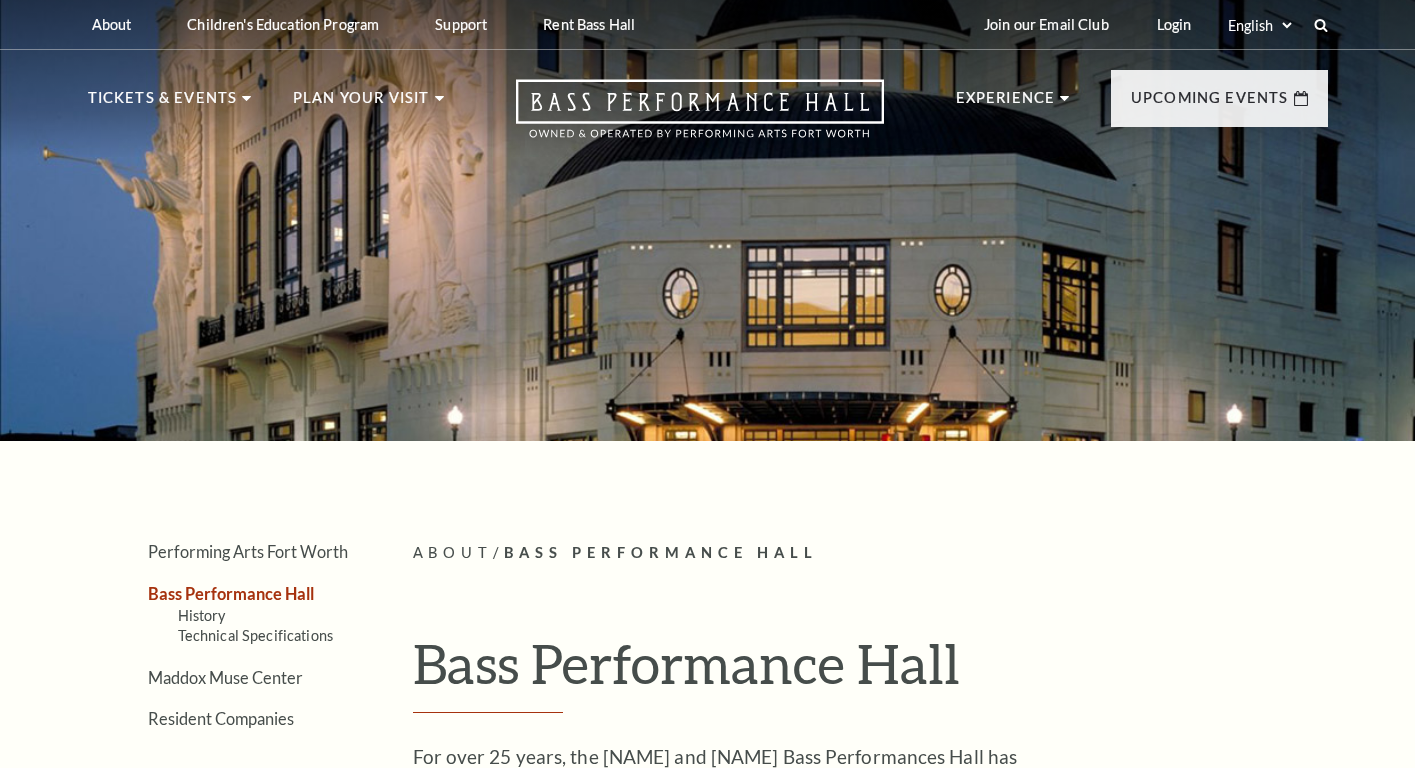 scroll, scrollTop: 0, scrollLeft: 0, axis: both 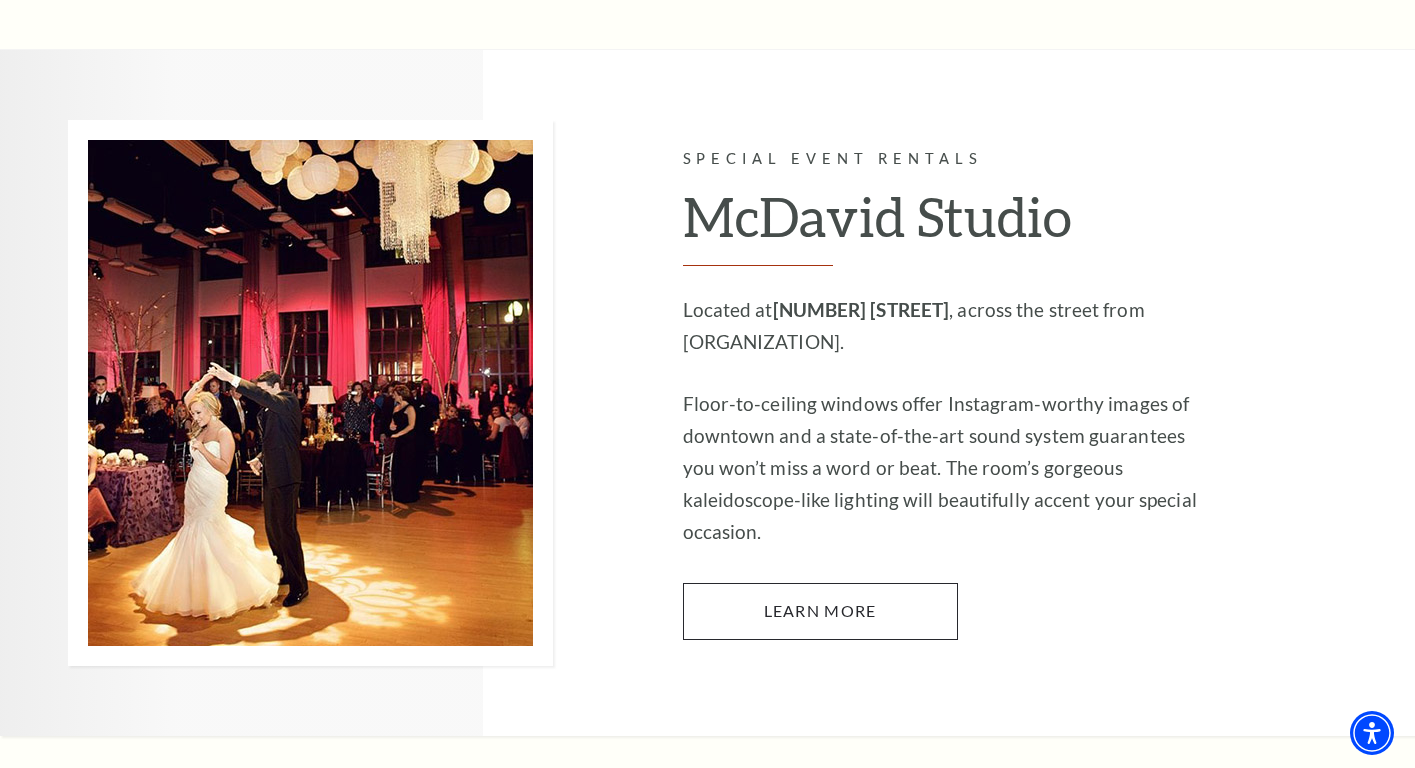 click on "Learn More" at bounding box center [820, 611] 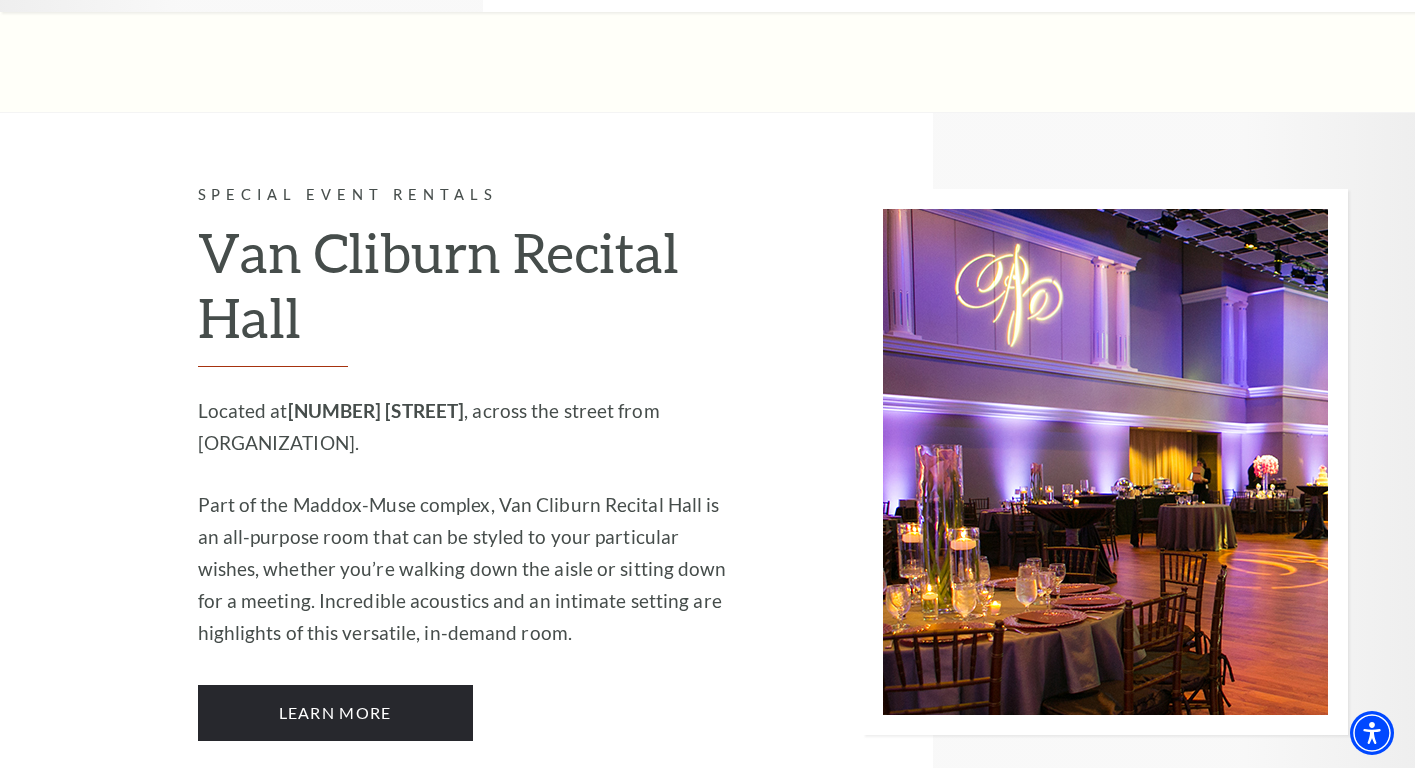 scroll, scrollTop: 2336, scrollLeft: 0, axis: vertical 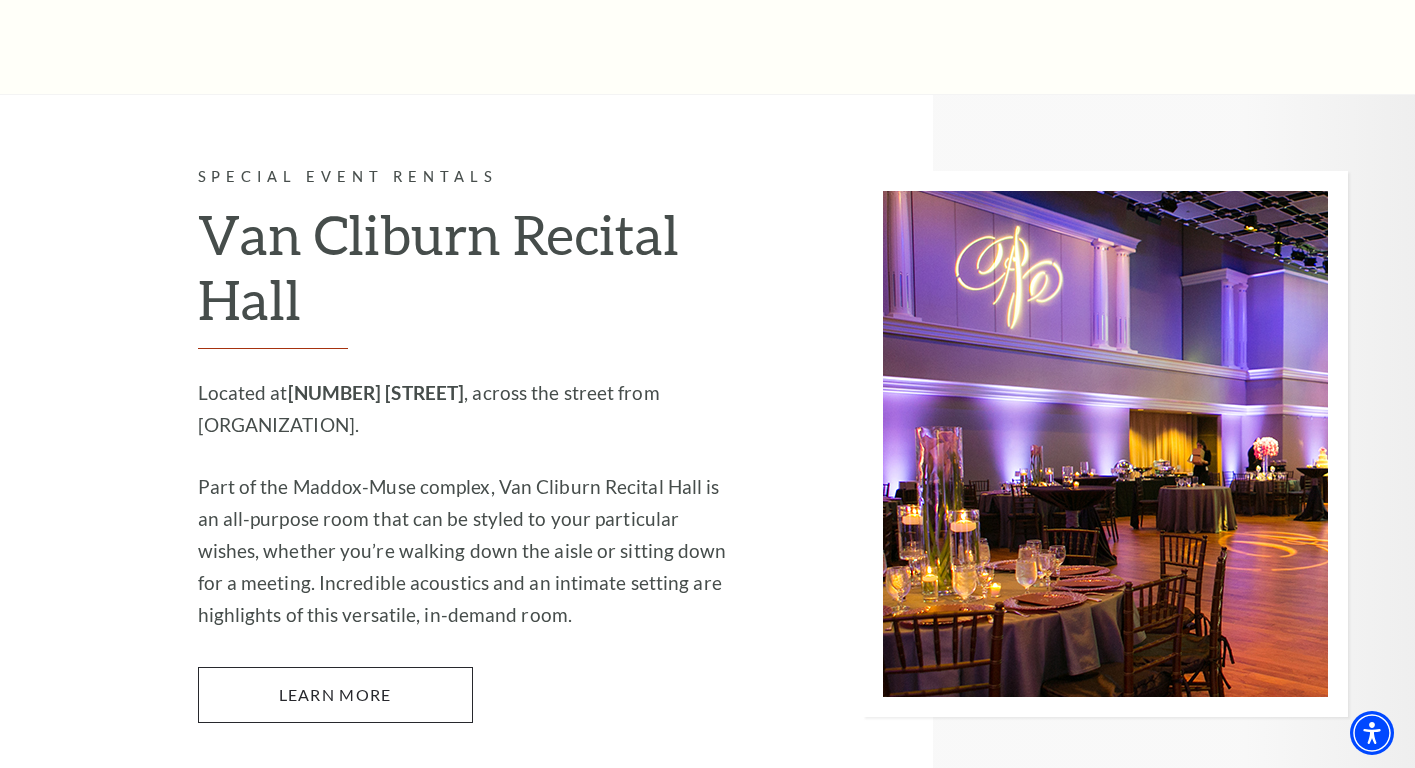 click on "Learn More" at bounding box center (335, 695) 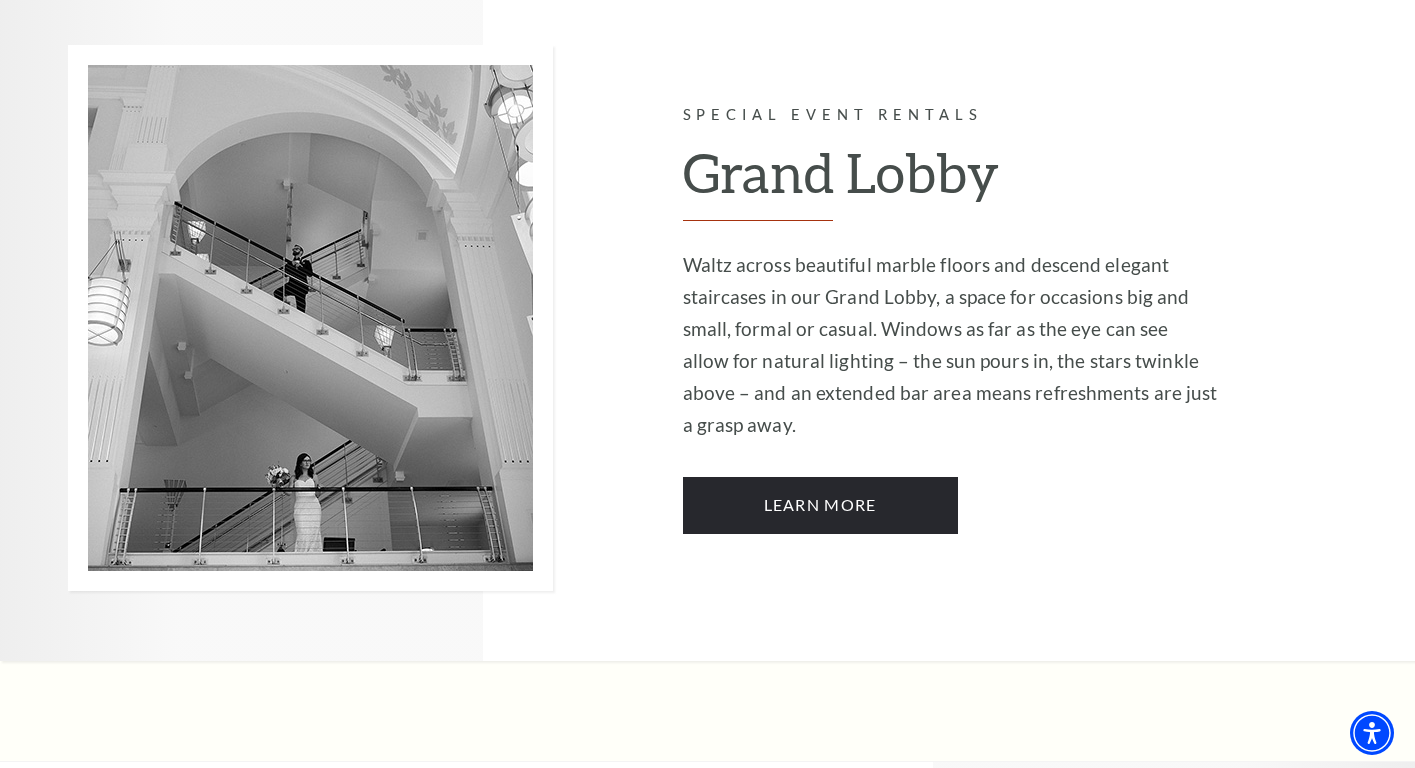 scroll, scrollTop: 3252, scrollLeft: 0, axis: vertical 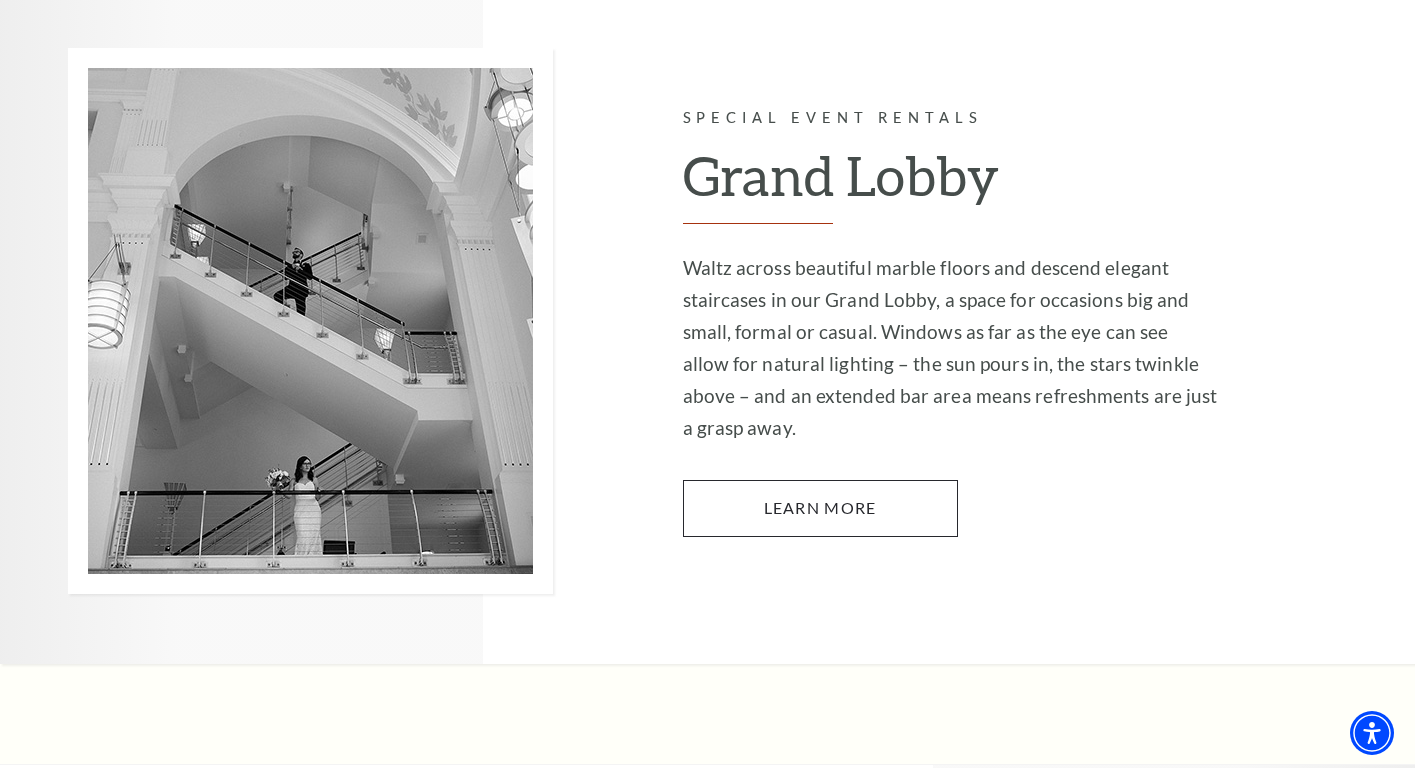 click on "Learn More" at bounding box center (820, 508) 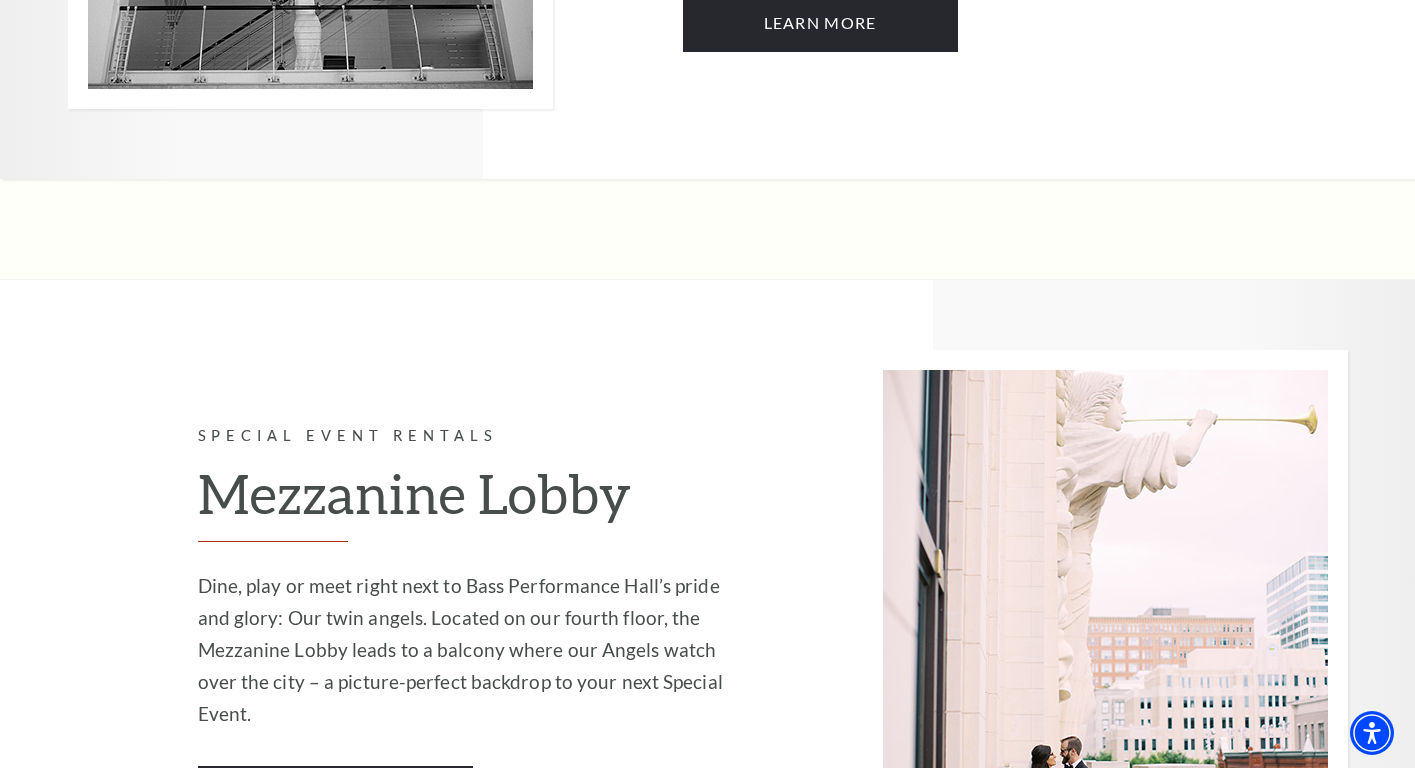 scroll, scrollTop: 4050, scrollLeft: 0, axis: vertical 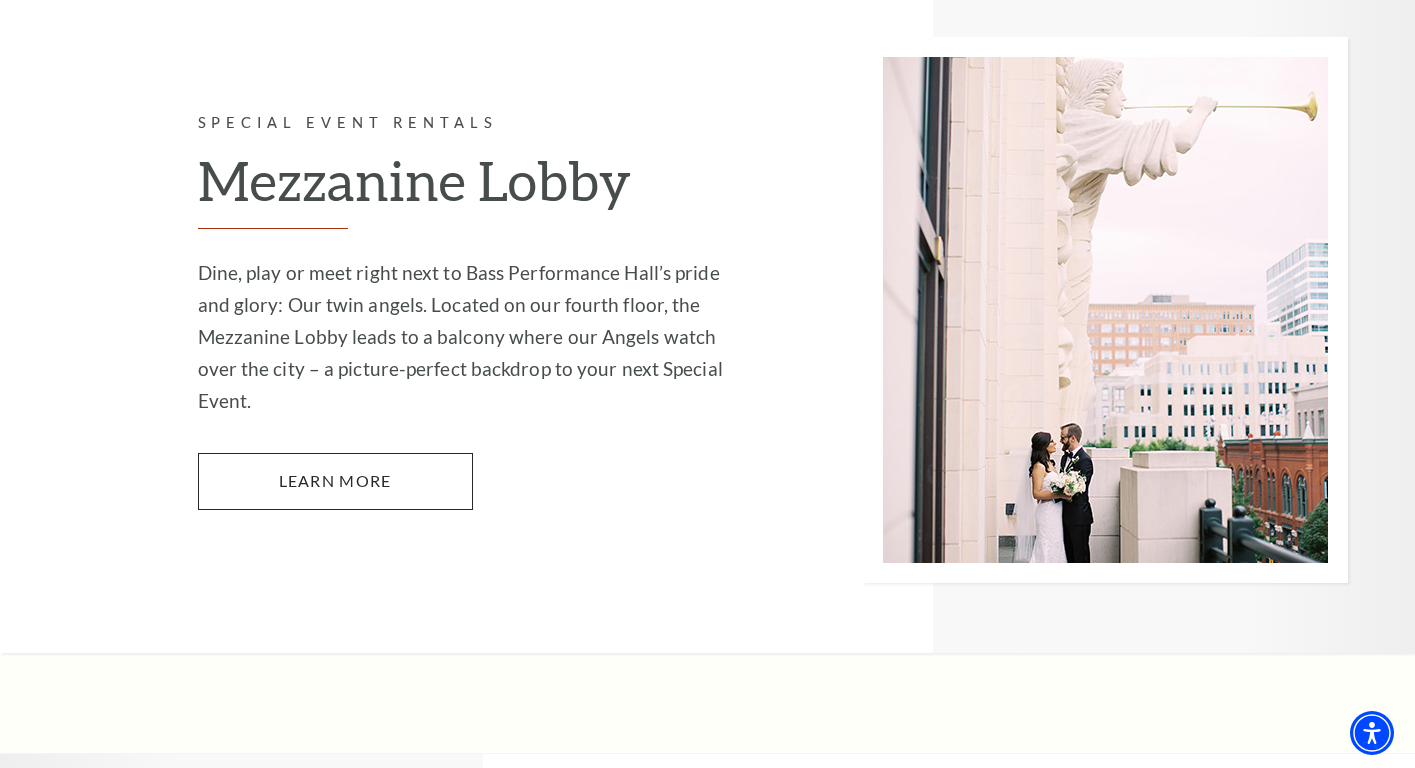 click on "Learn More" at bounding box center (335, 481) 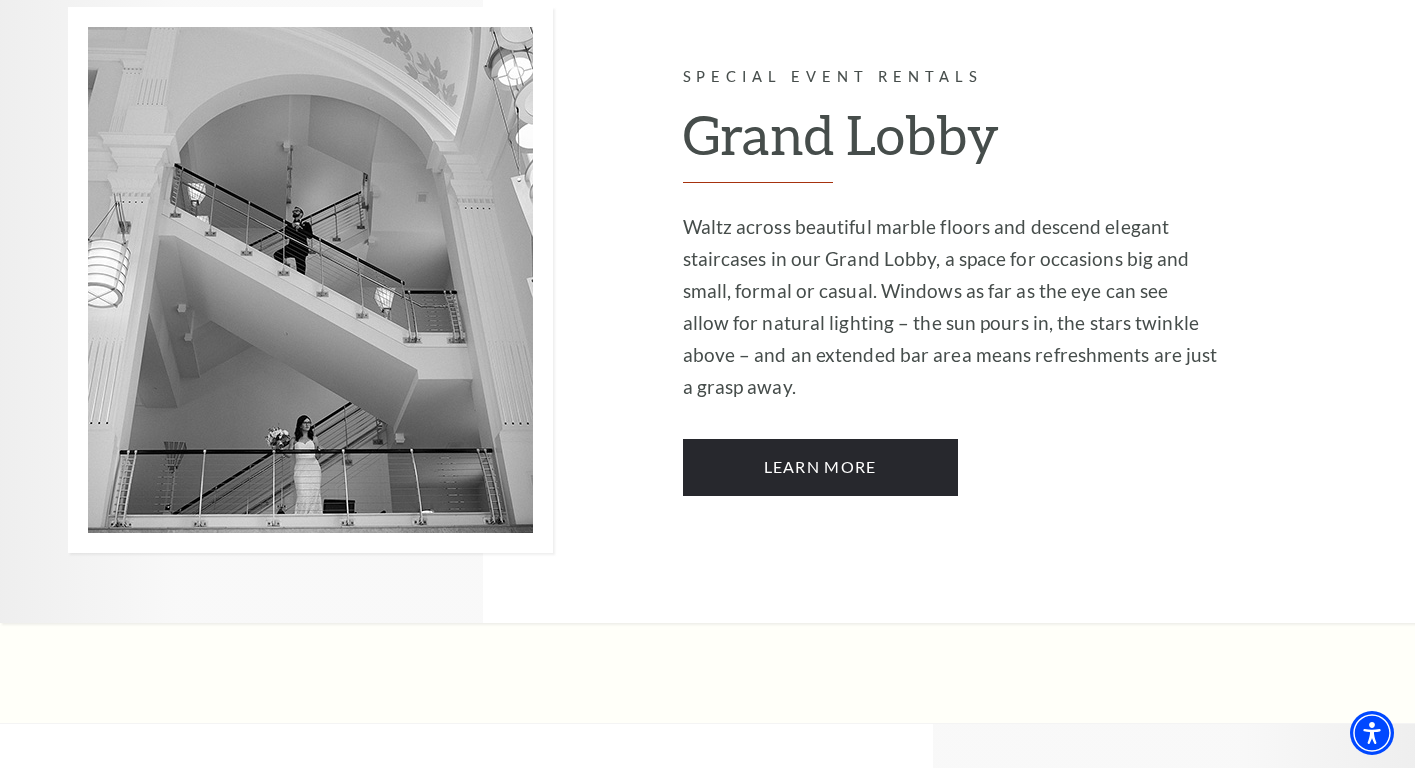 scroll, scrollTop: 3278, scrollLeft: 0, axis: vertical 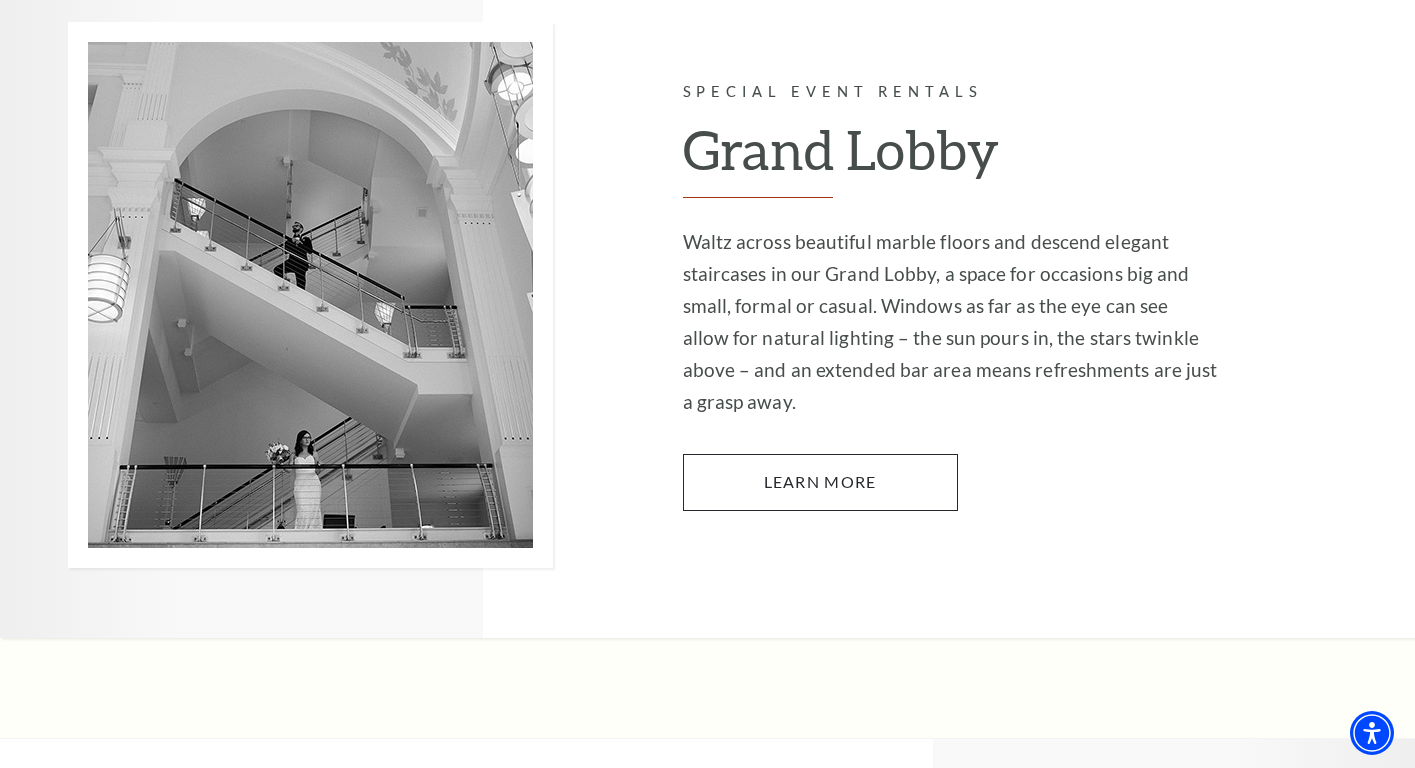 click on "Learn More" at bounding box center (820, 482) 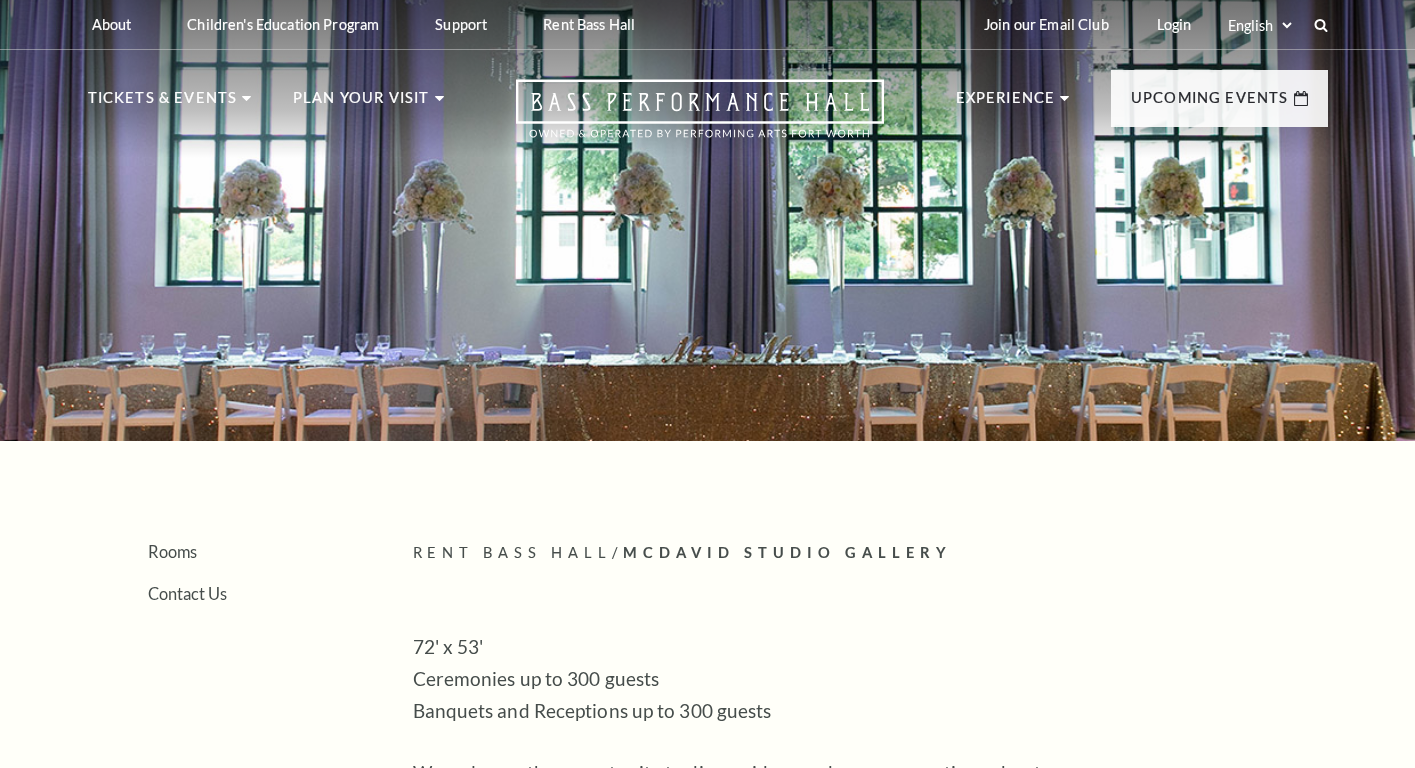 scroll, scrollTop: 0, scrollLeft: 0, axis: both 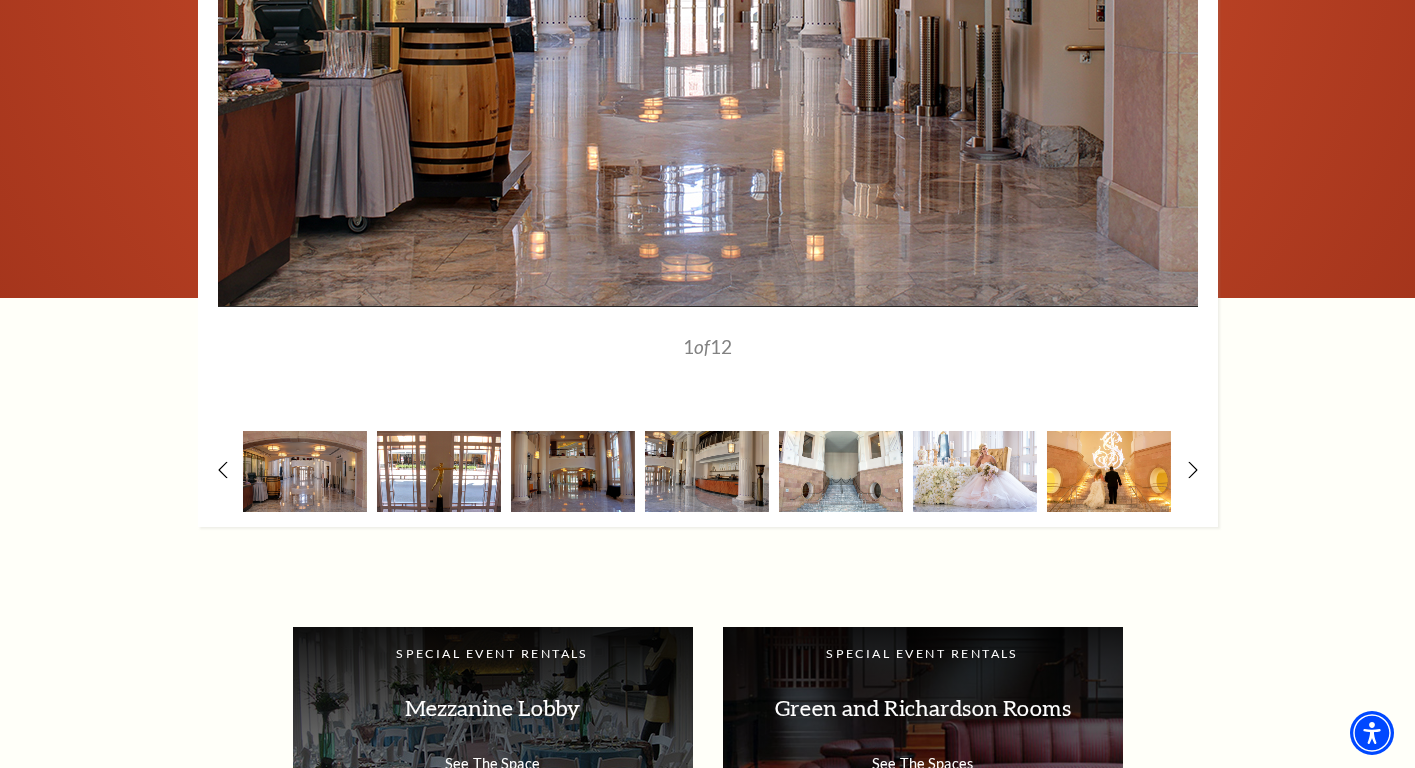 click at bounding box center [439, 471] 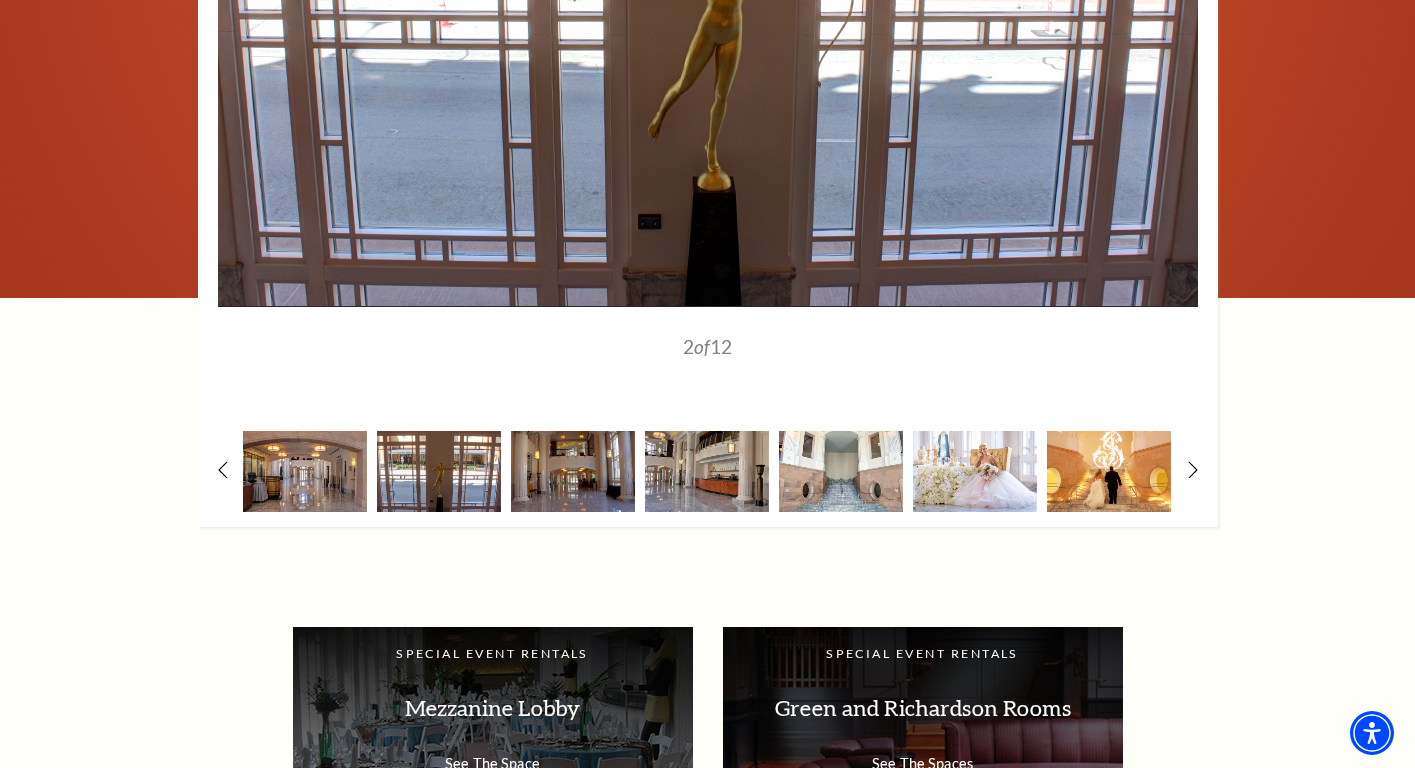 click at bounding box center [573, 471] 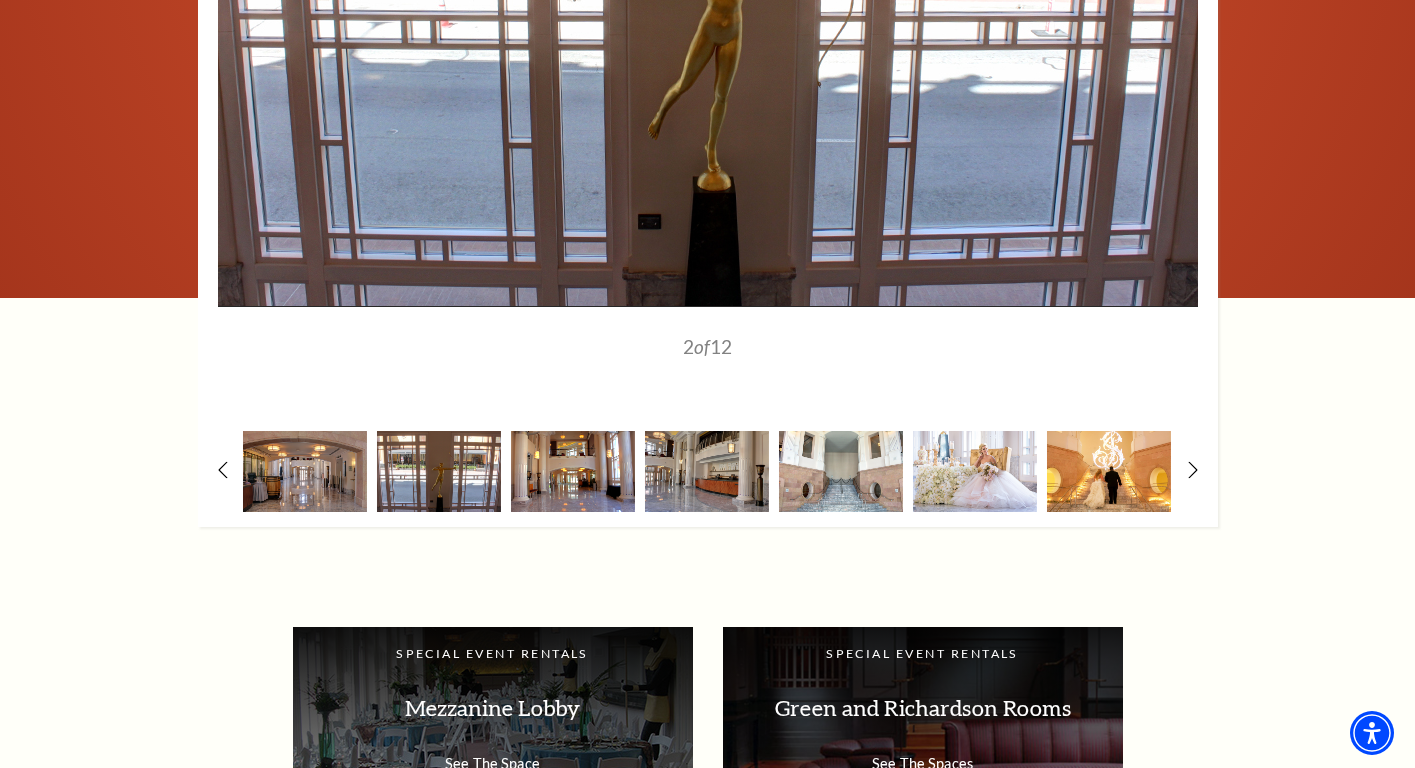 click at bounding box center [573, 471] 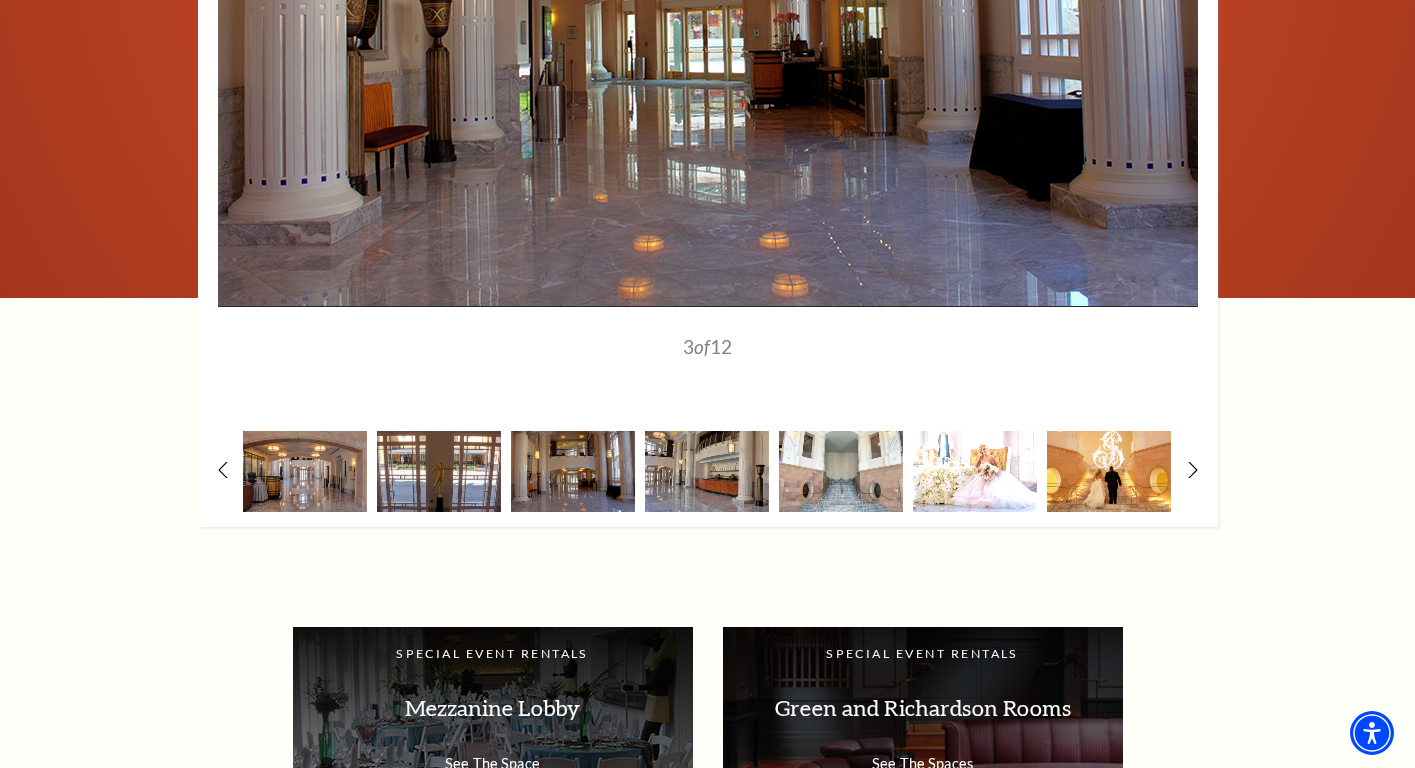 click at bounding box center [975, 471] 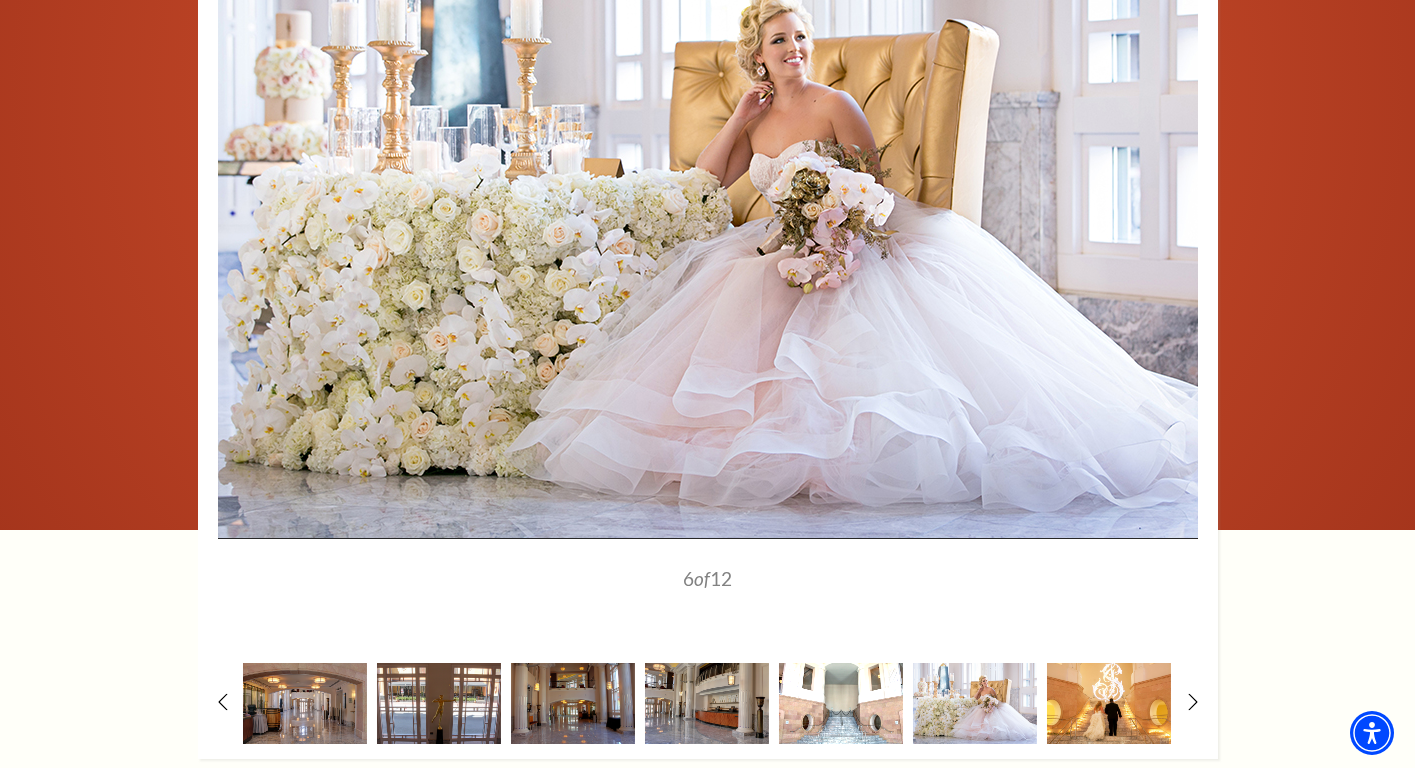 scroll, scrollTop: 2083, scrollLeft: 0, axis: vertical 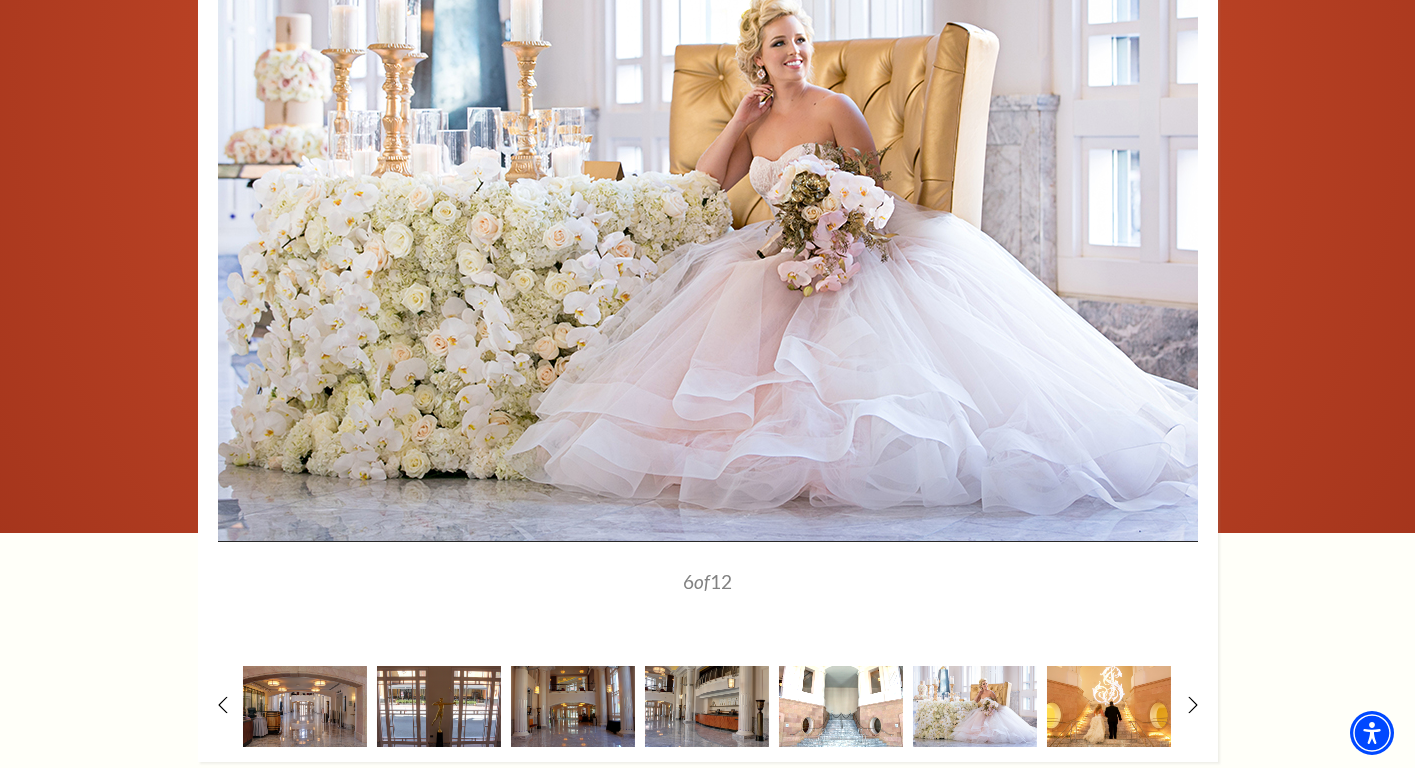 click at bounding box center (841, 706) 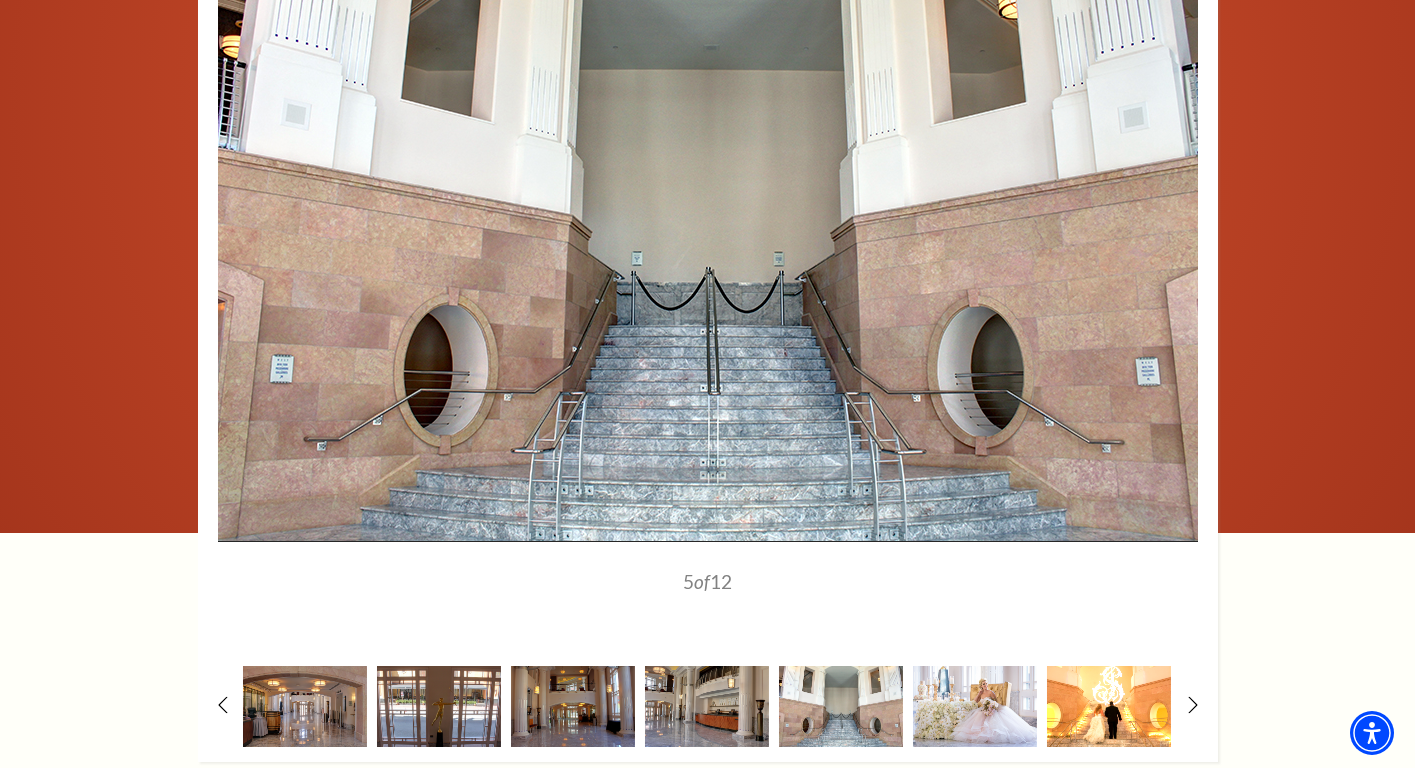 click at bounding box center (1109, 706) 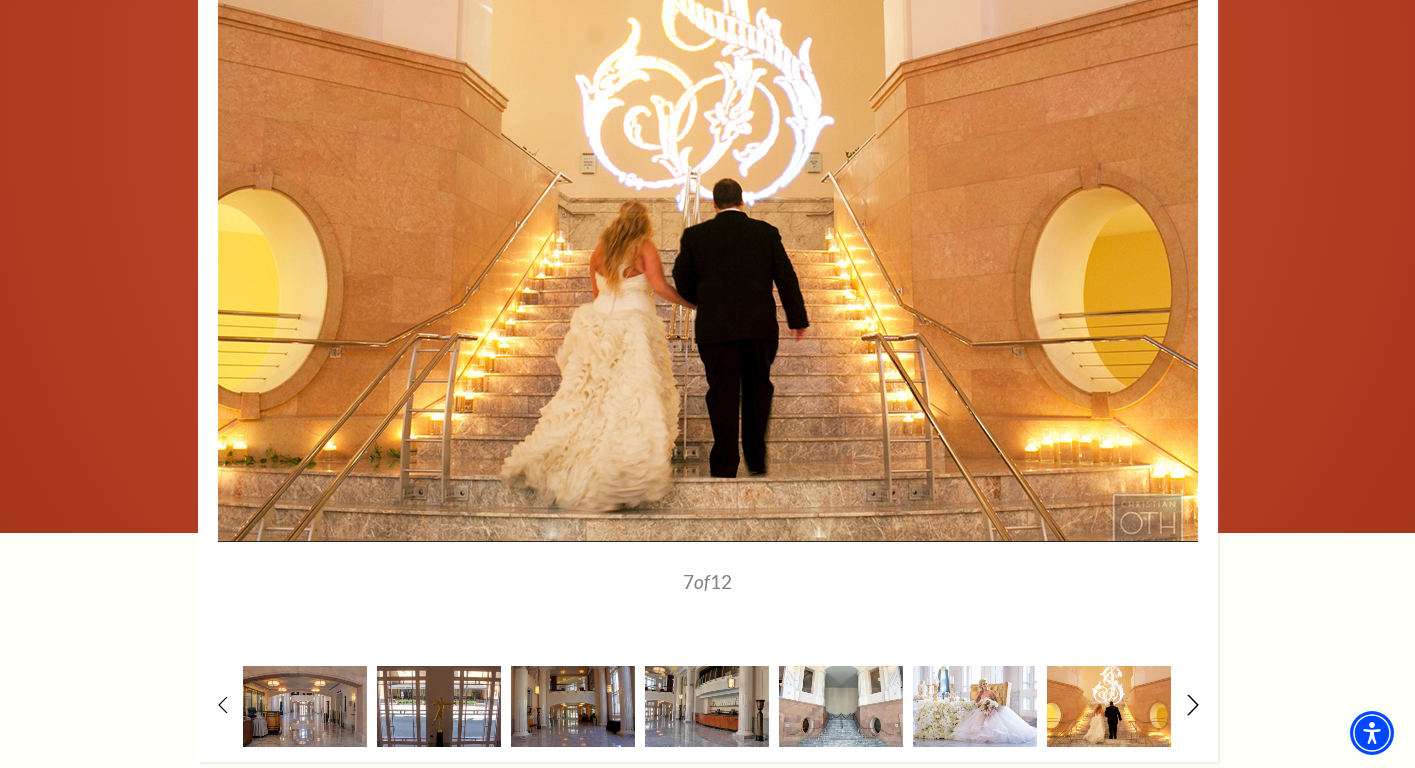 click 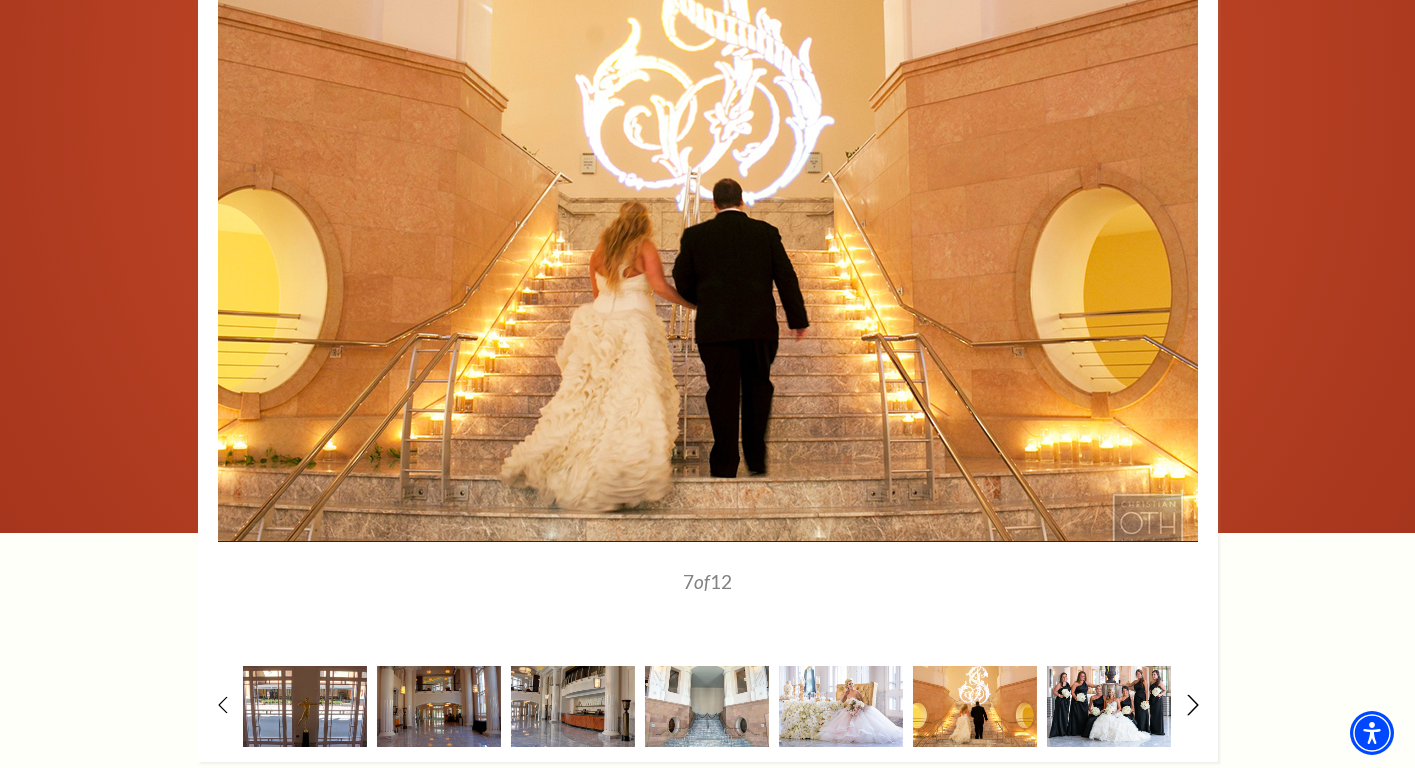 click 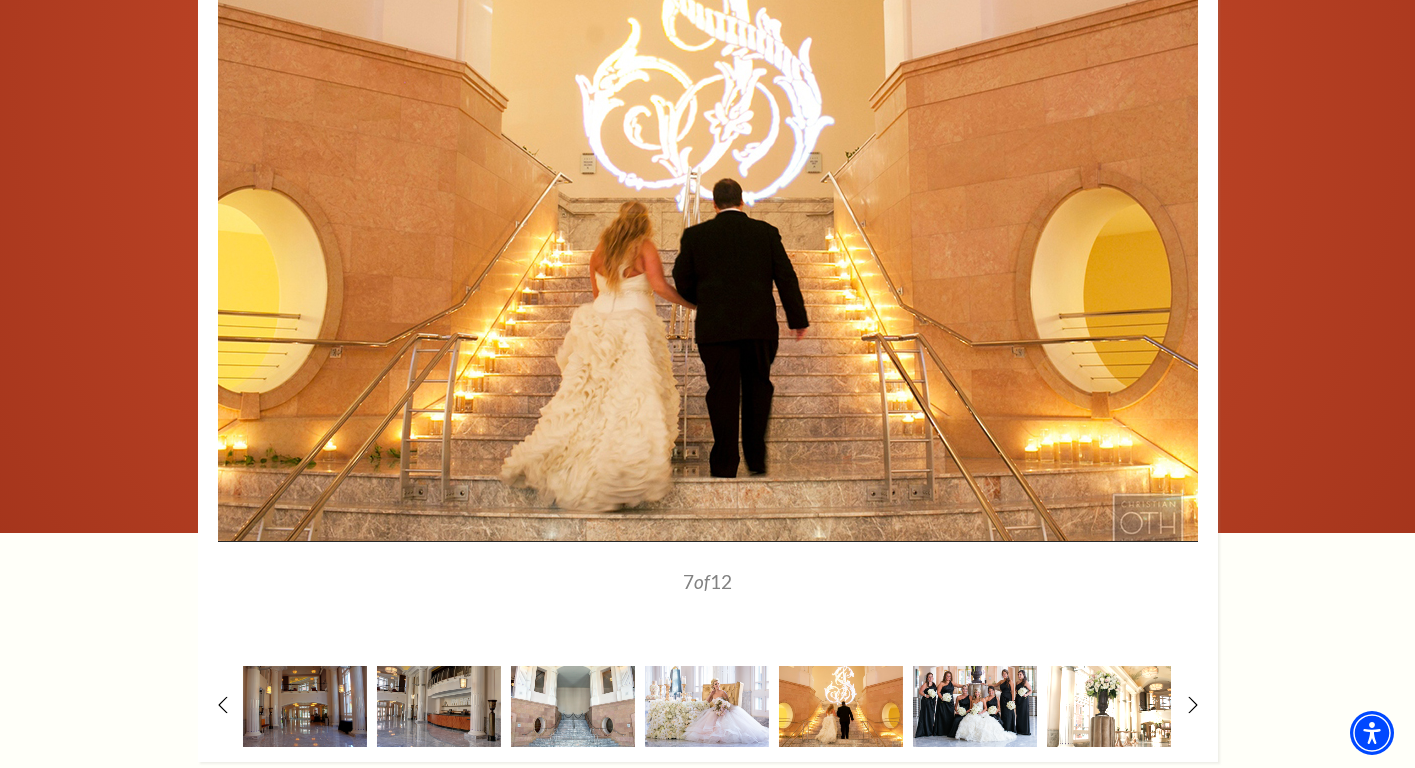 click at bounding box center [1109, 706] 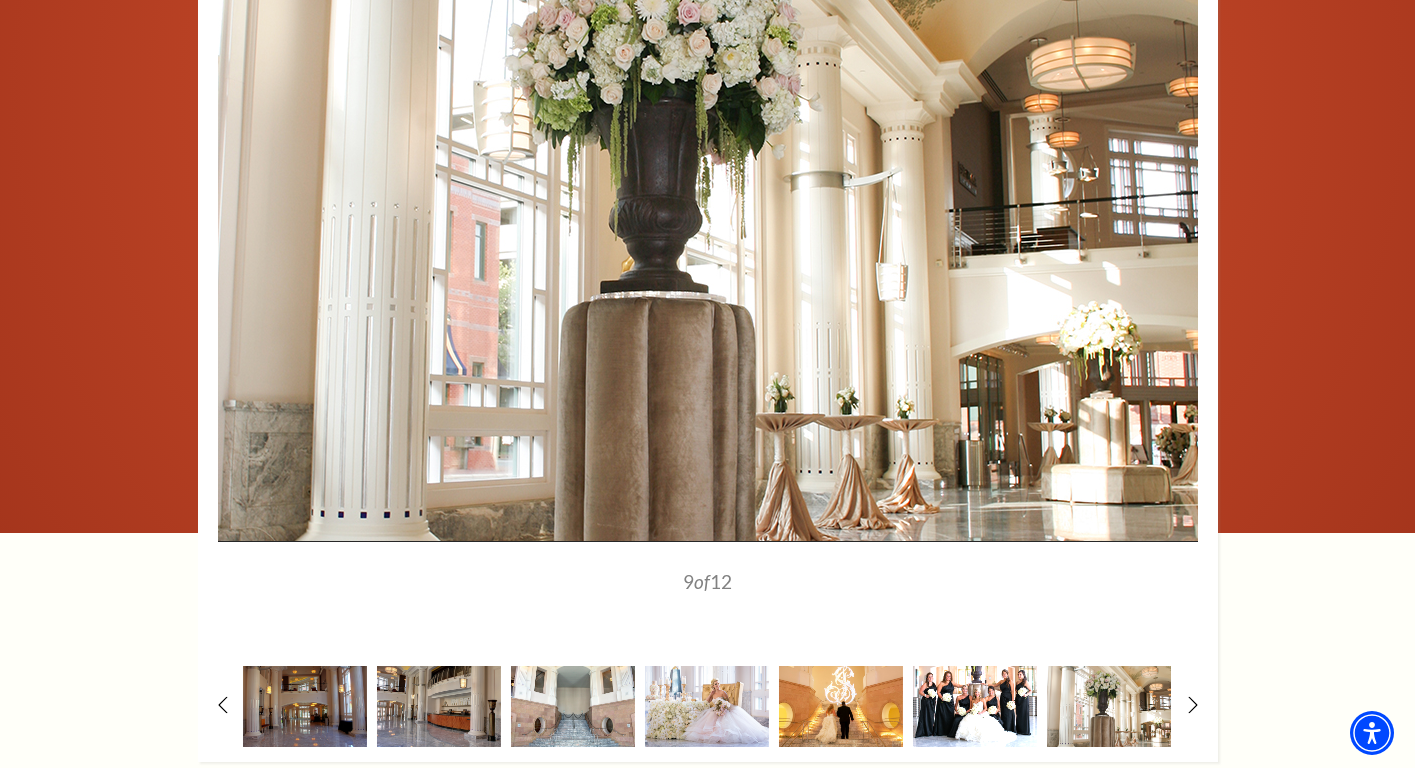 click at bounding box center (975, 706) 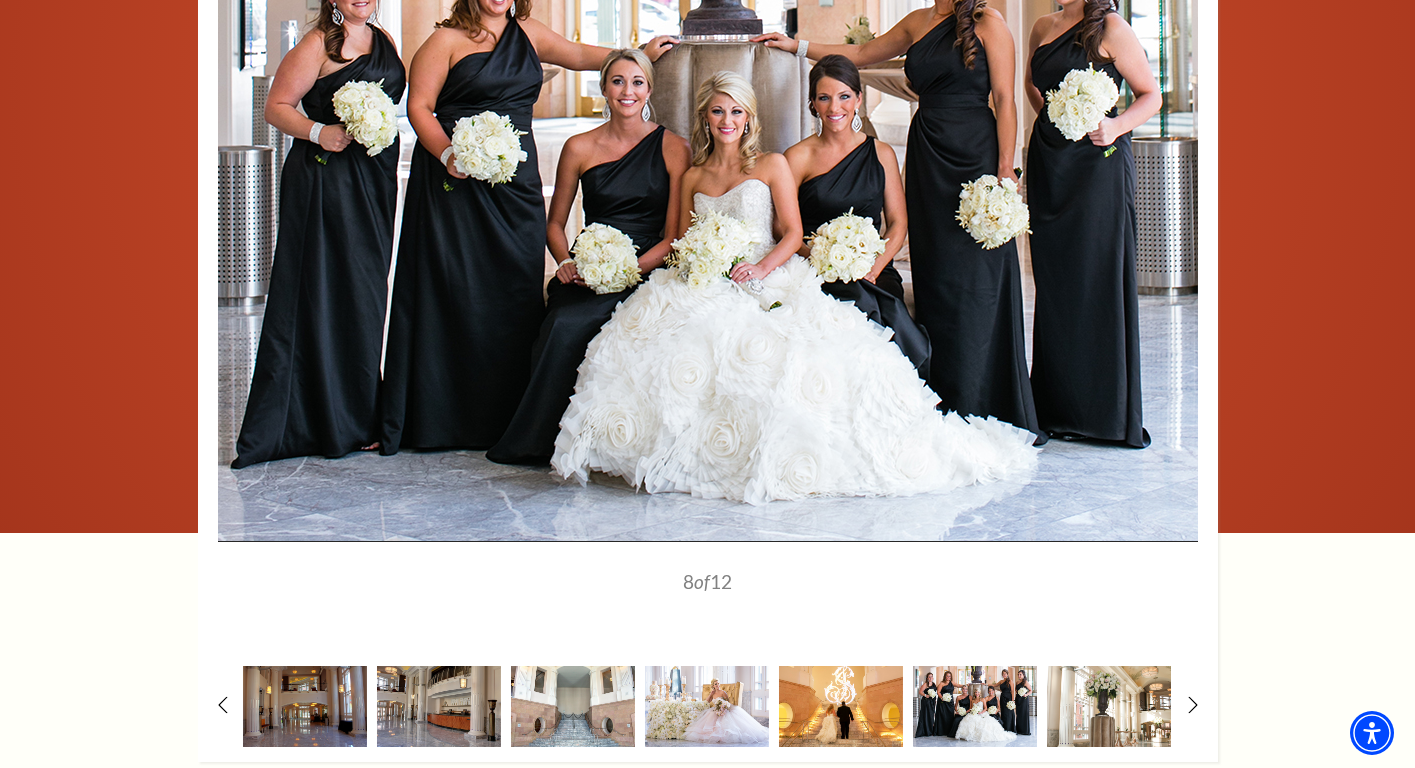 click at bounding box center (708, 320) 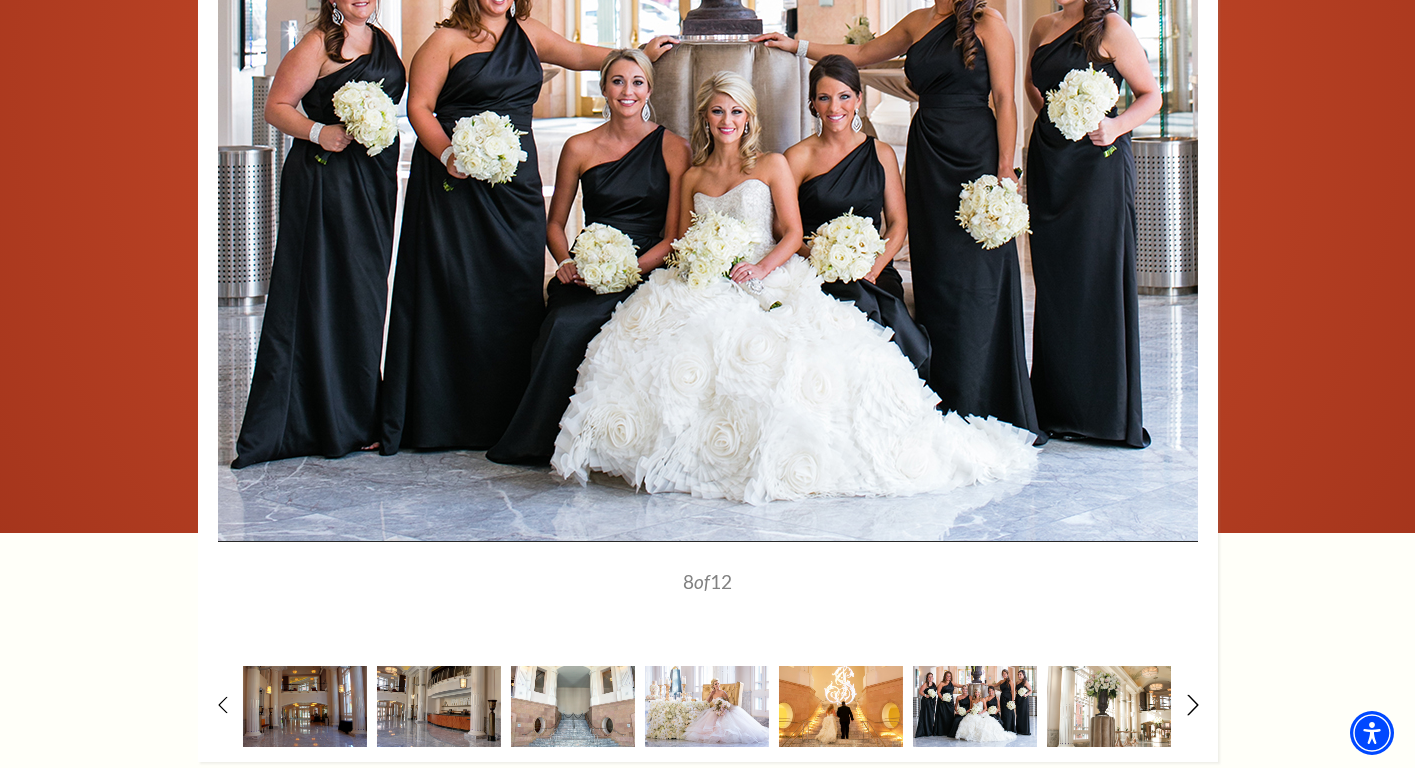 click 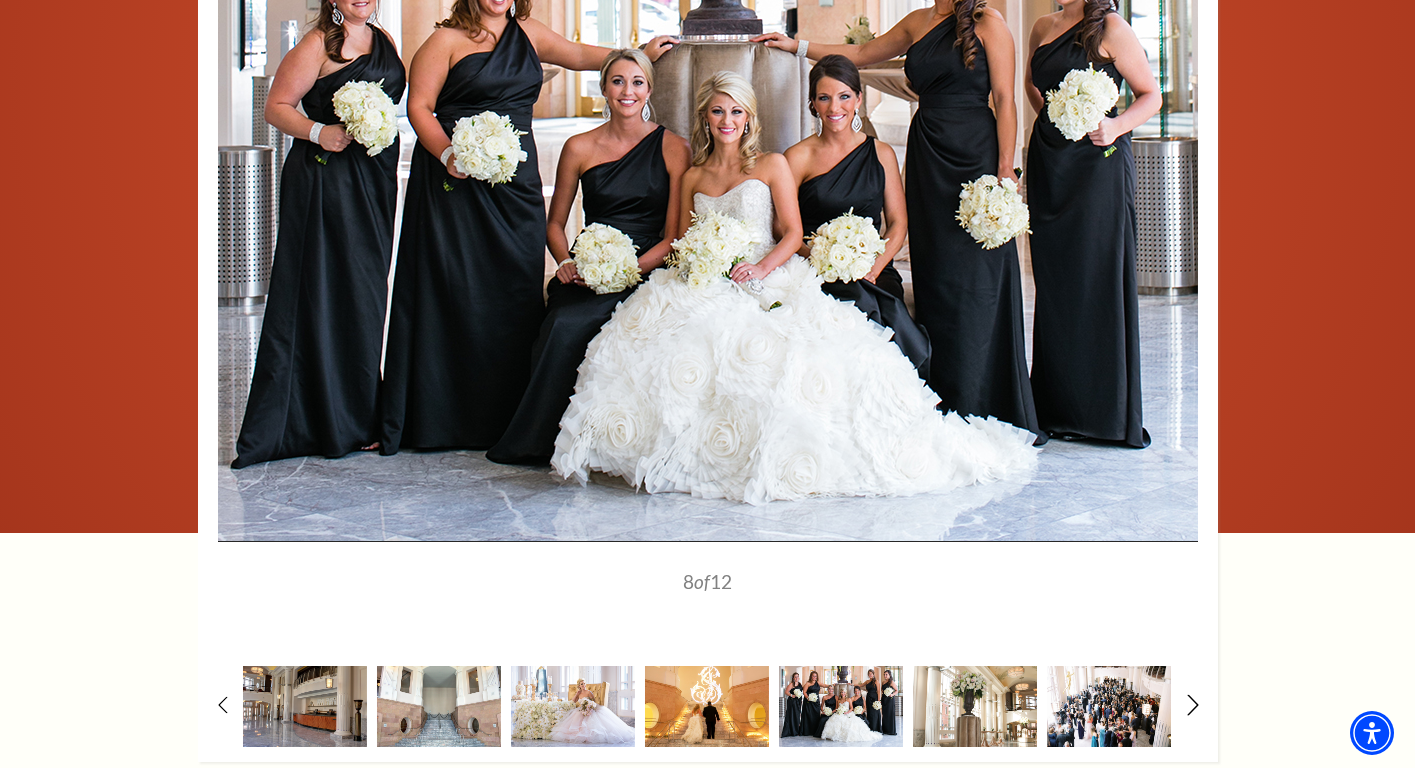 click 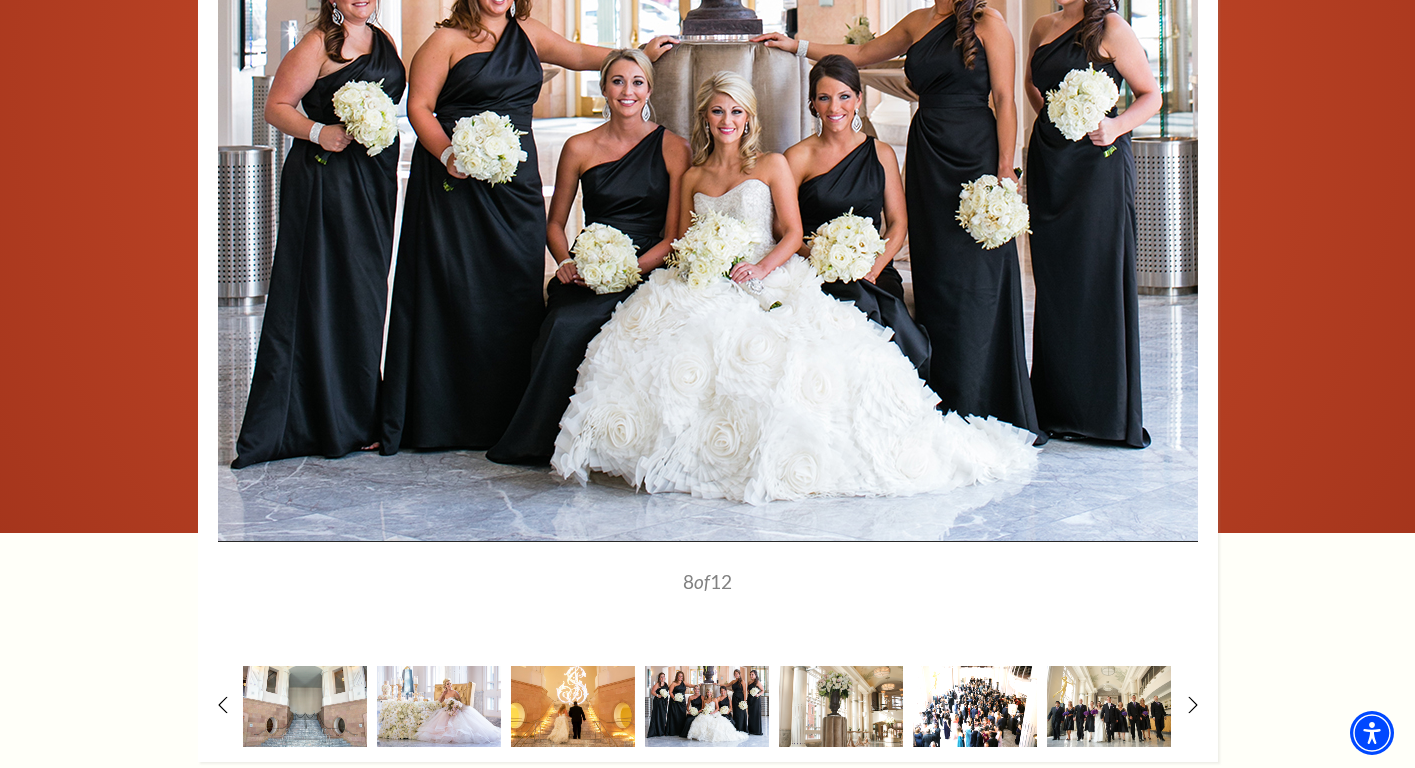 click at bounding box center [975, 706] 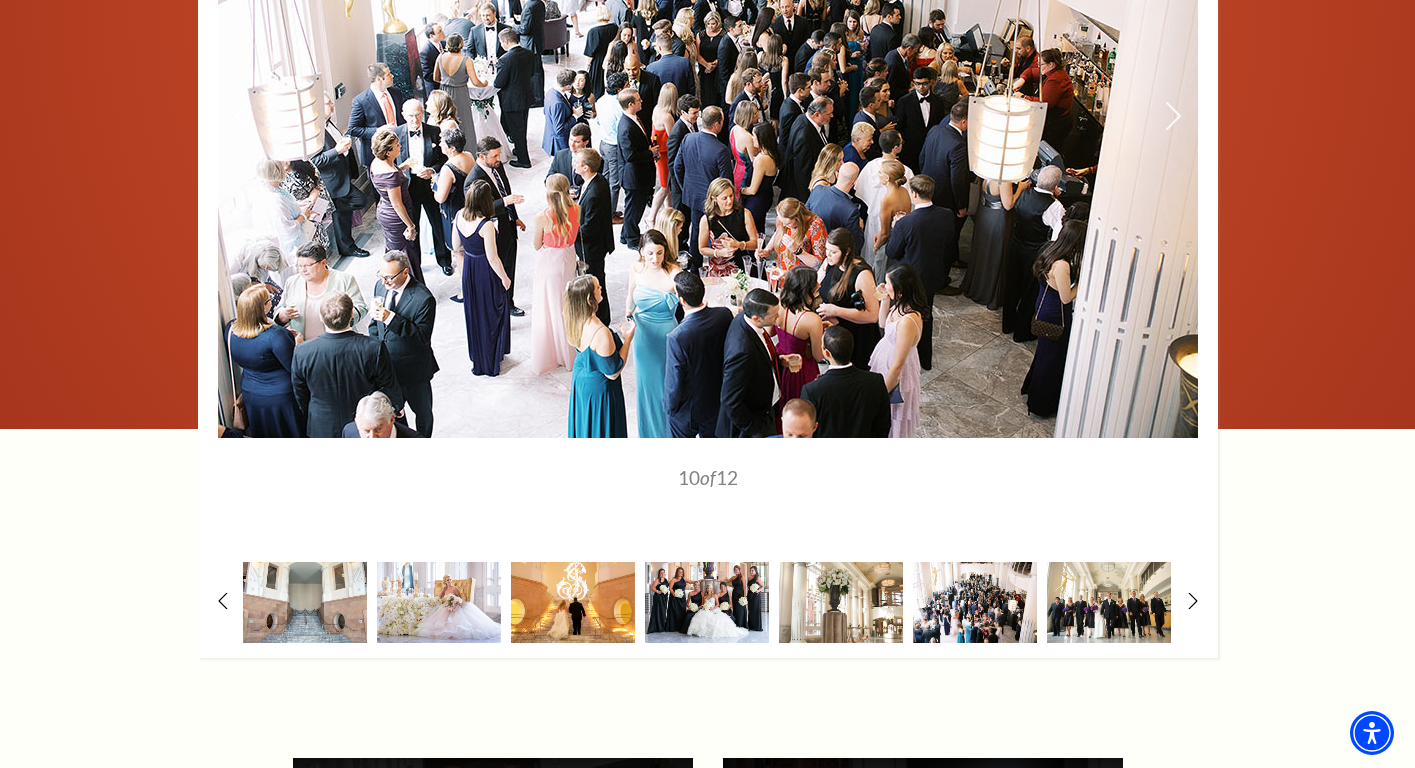 scroll, scrollTop: 2334, scrollLeft: 0, axis: vertical 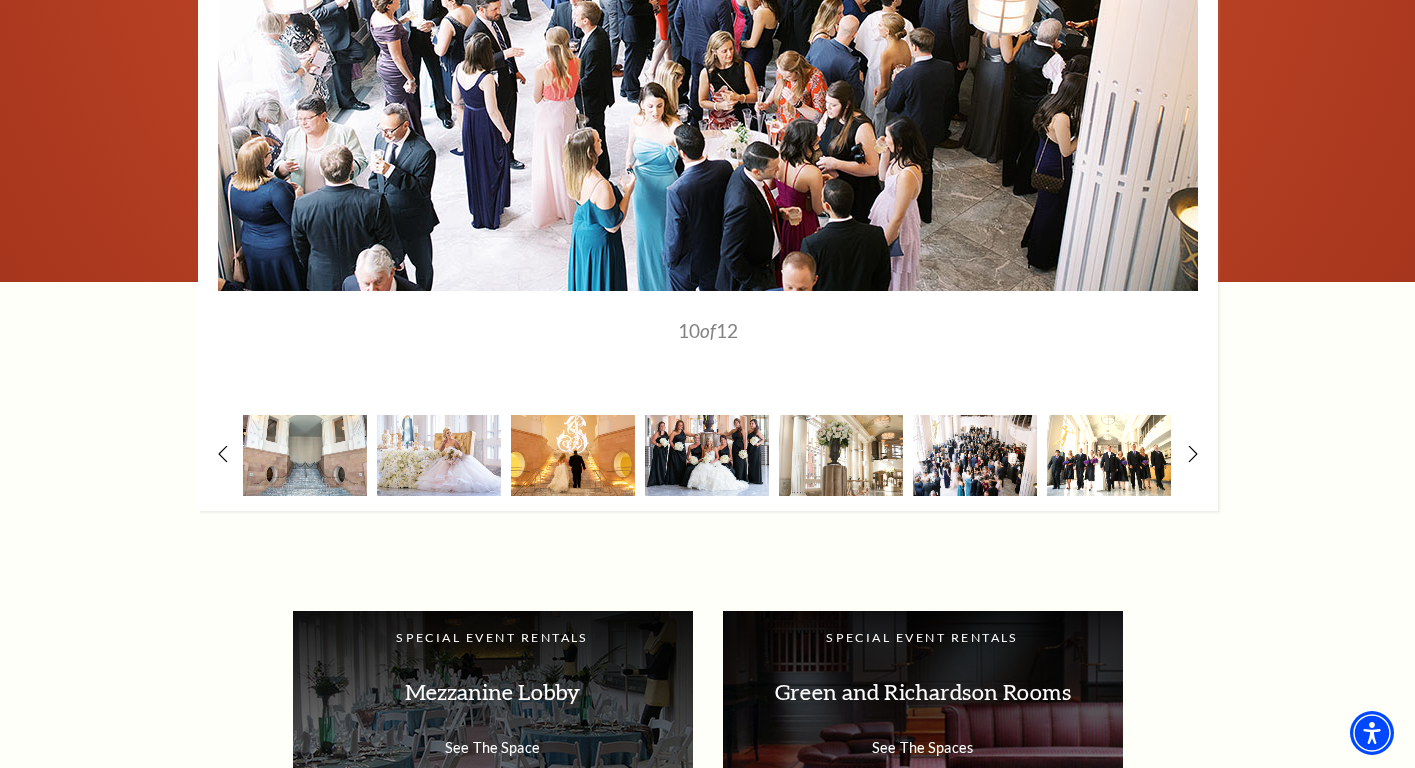 click at bounding box center [1109, 455] 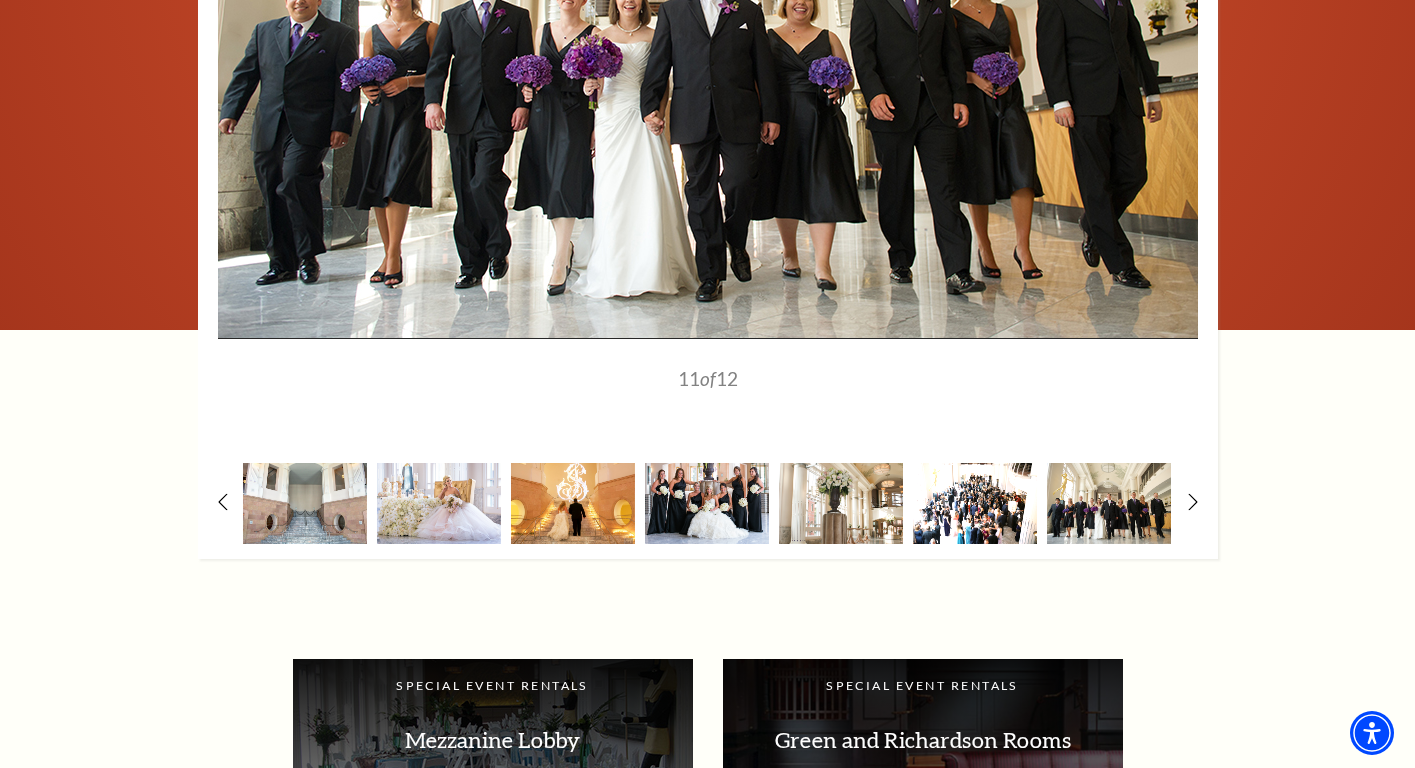 scroll, scrollTop: 2288, scrollLeft: 0, axis: vertical 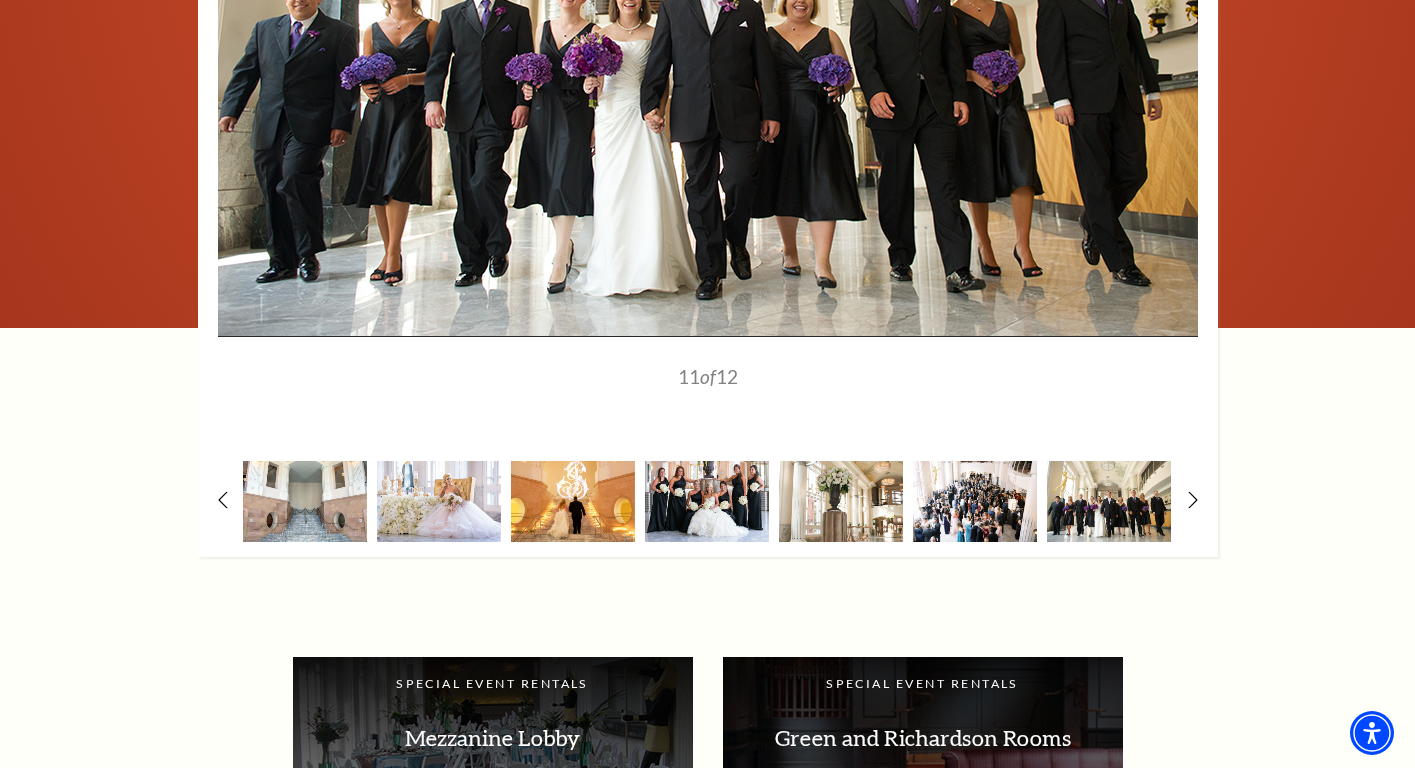 click at bounding box center (708, 115) 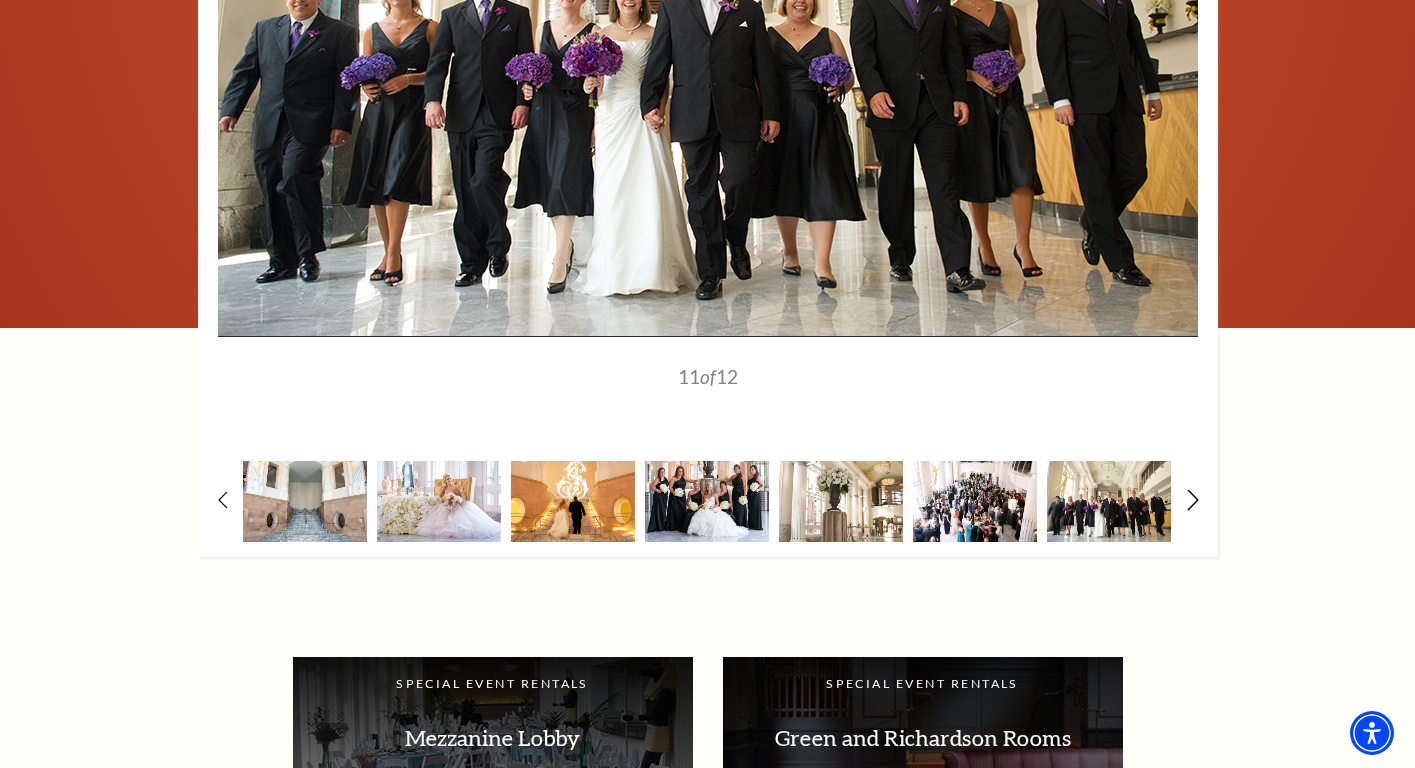 click 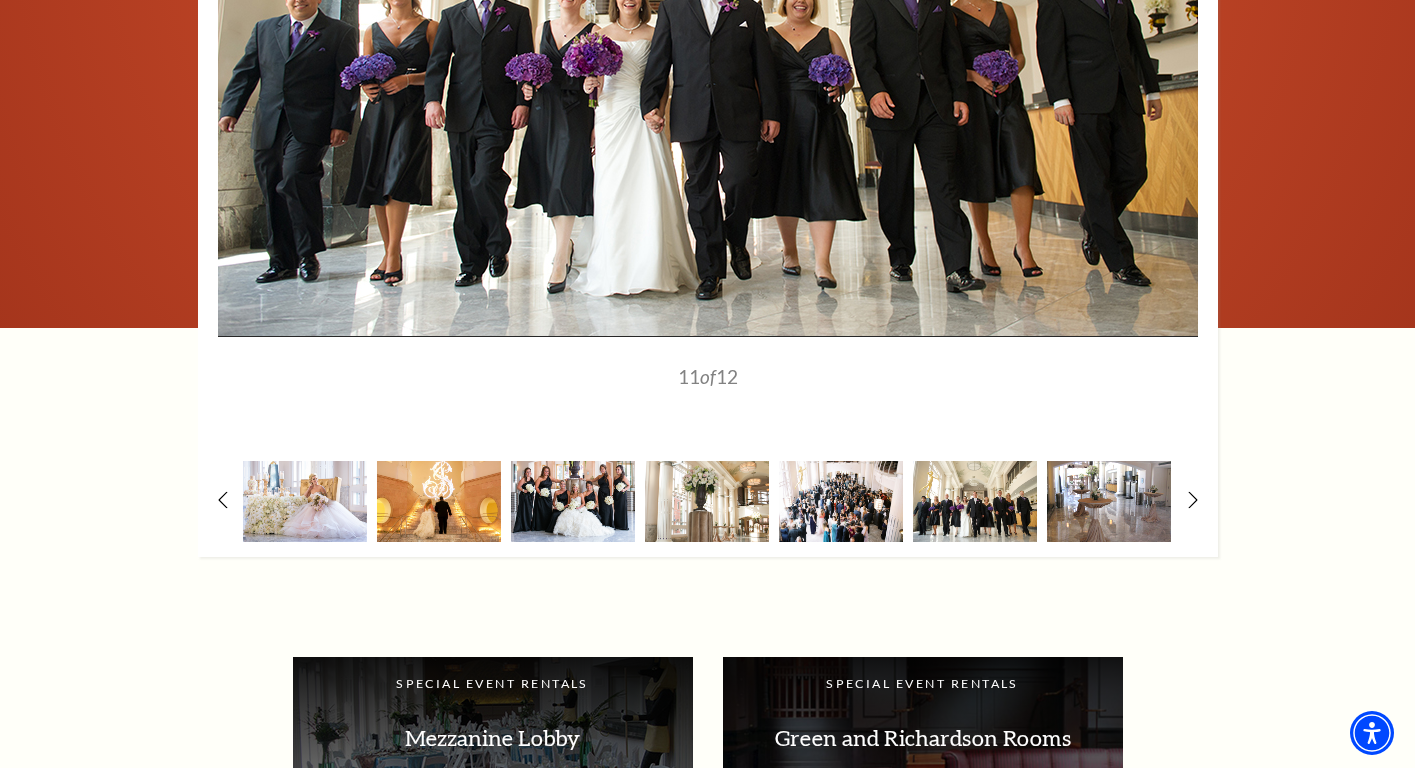 click at bounding box center (1109, 501) 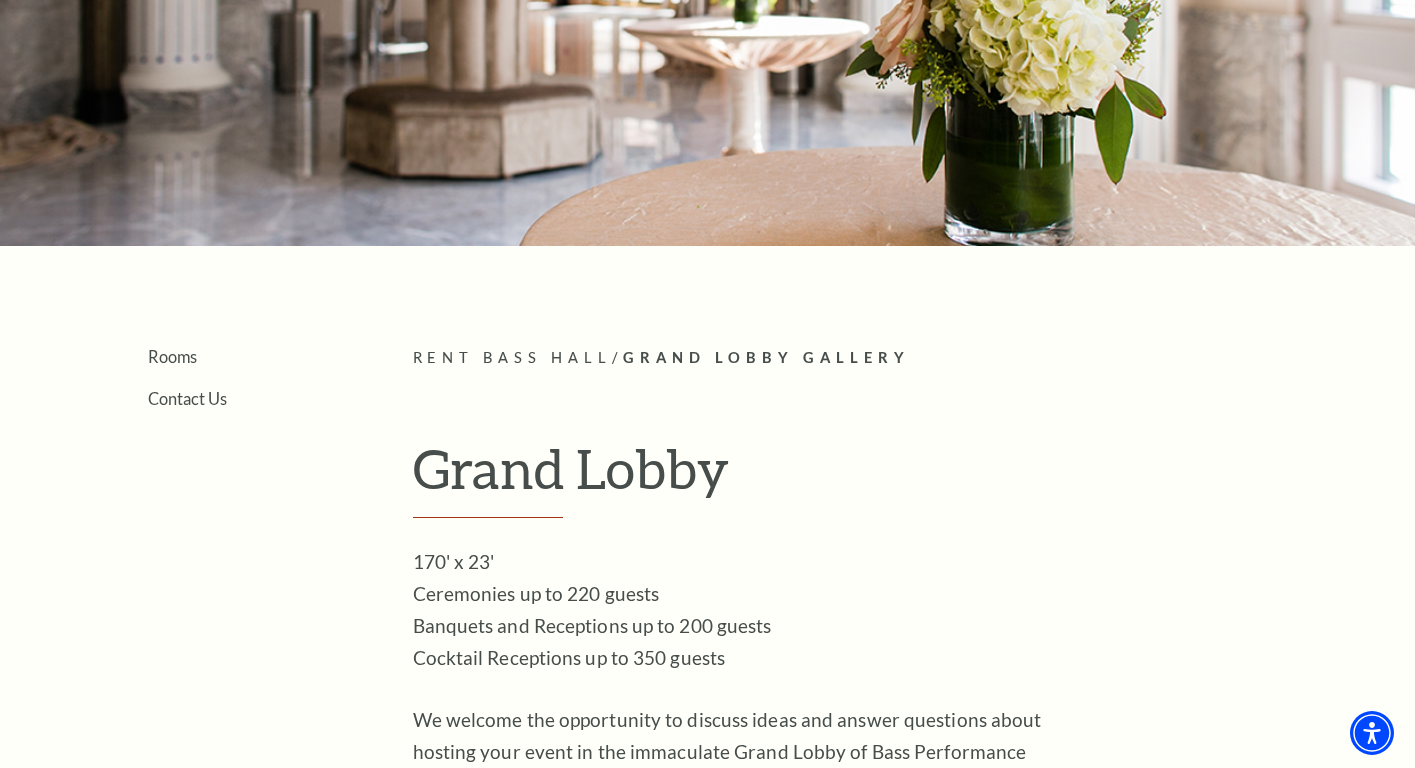 scroll, scrollTop: 200, scrollLeft: 0, axis: vertical 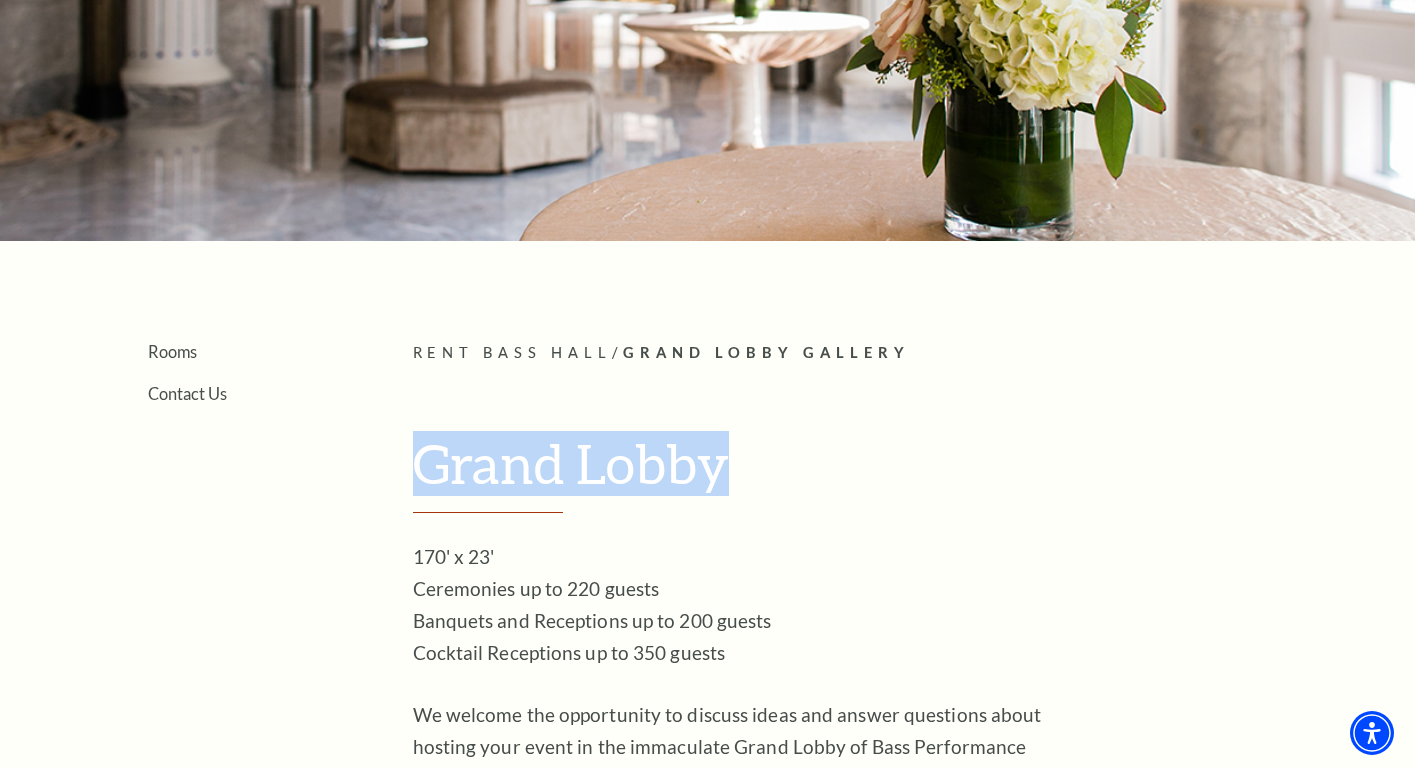 drag, startPoint x: 407, startPoint y: 465, endPoint x: 749, endPoint y: 471, distance: 342.0526 